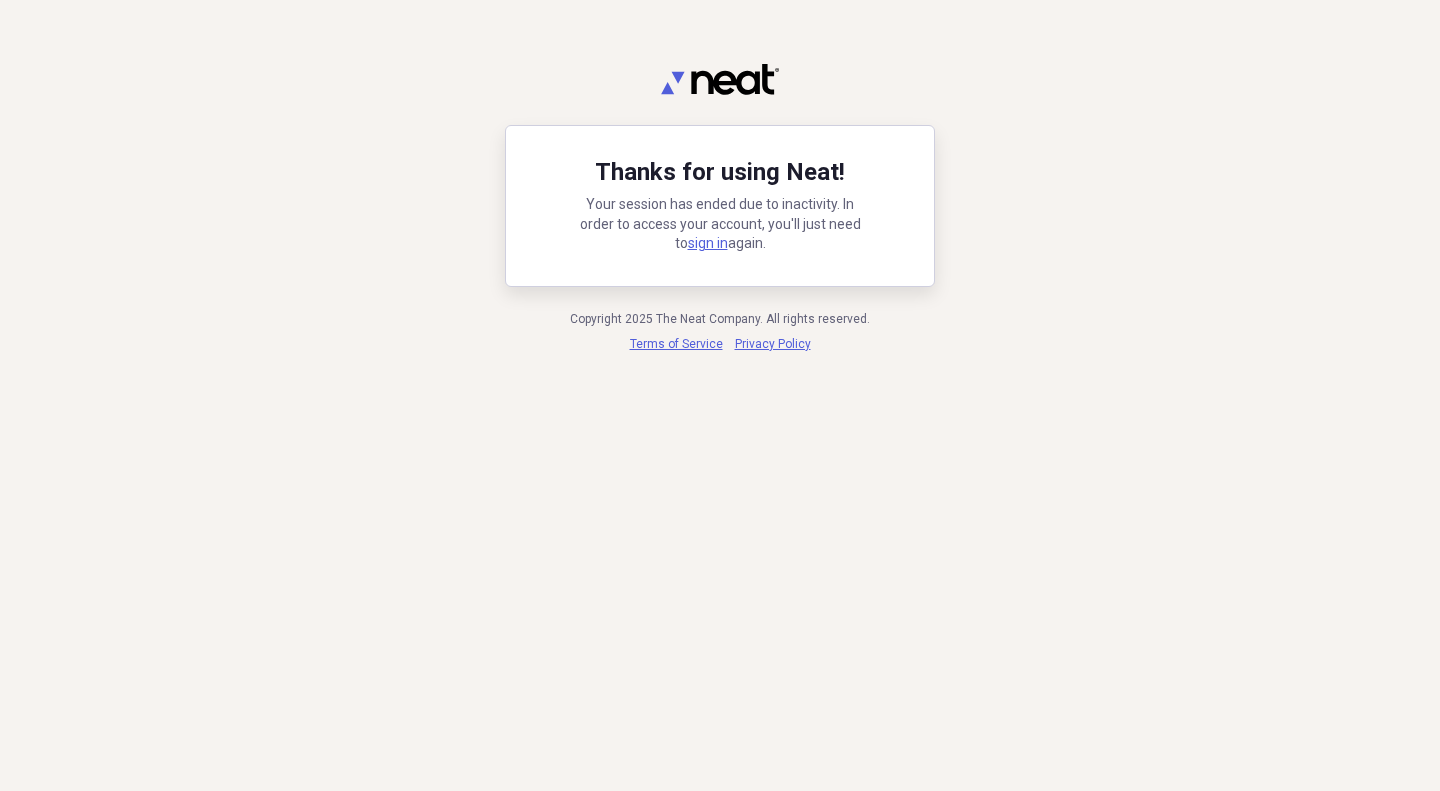 scroll, scrollTop: 0, scrollLeft: 0, axis: both 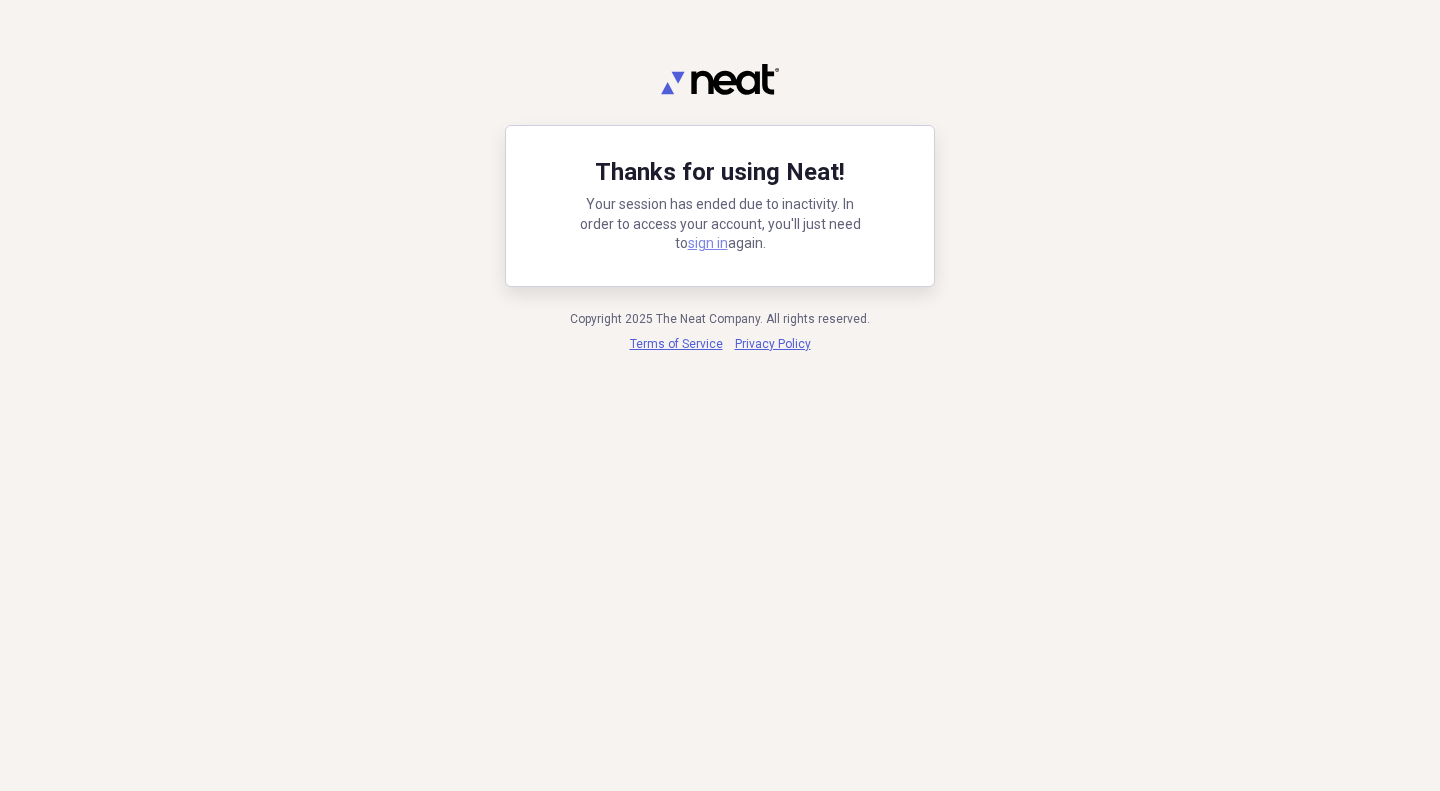 click on "sign in" at bounding box center (708, 243) 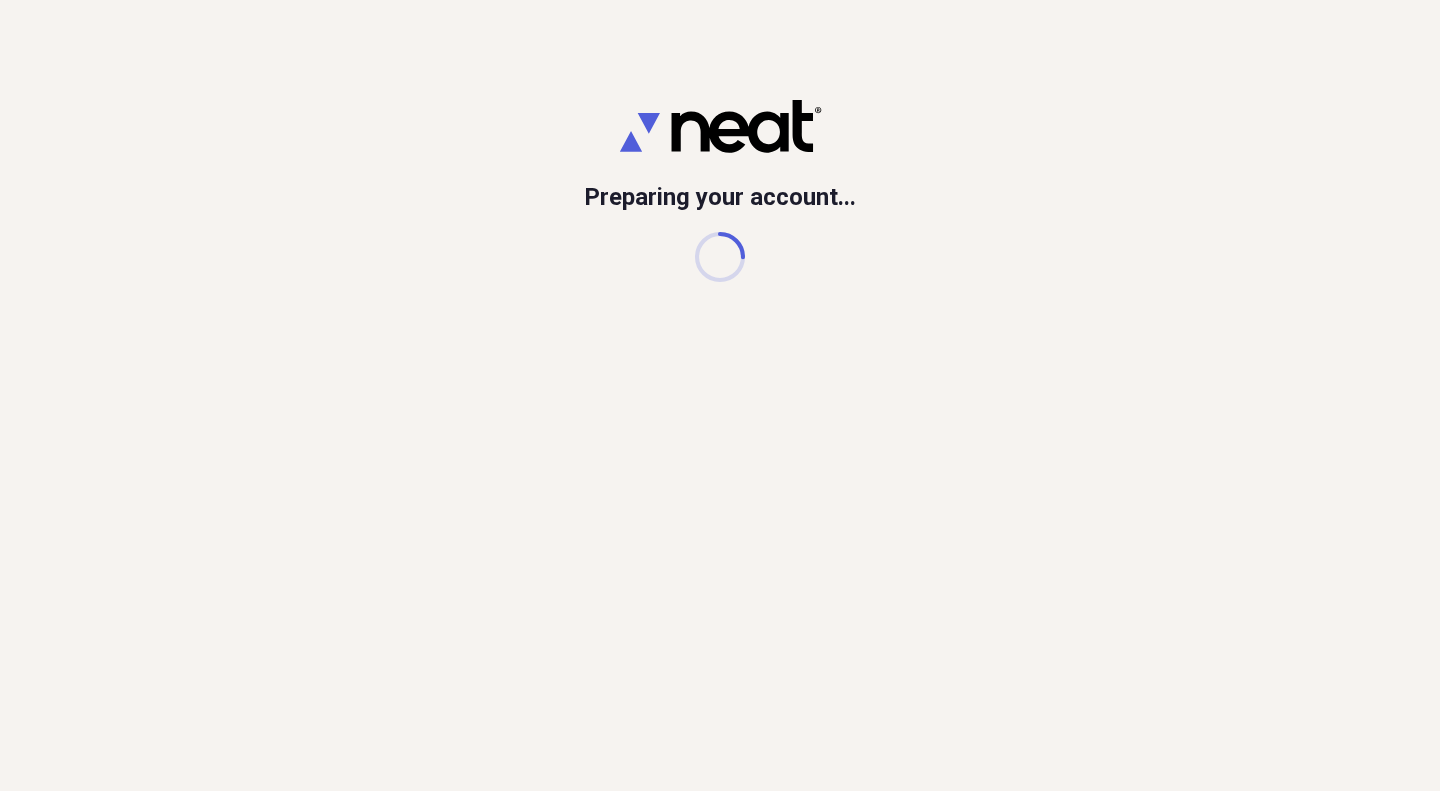 scroll, scrollTop: 0, scrollLeft: 0, axis: both 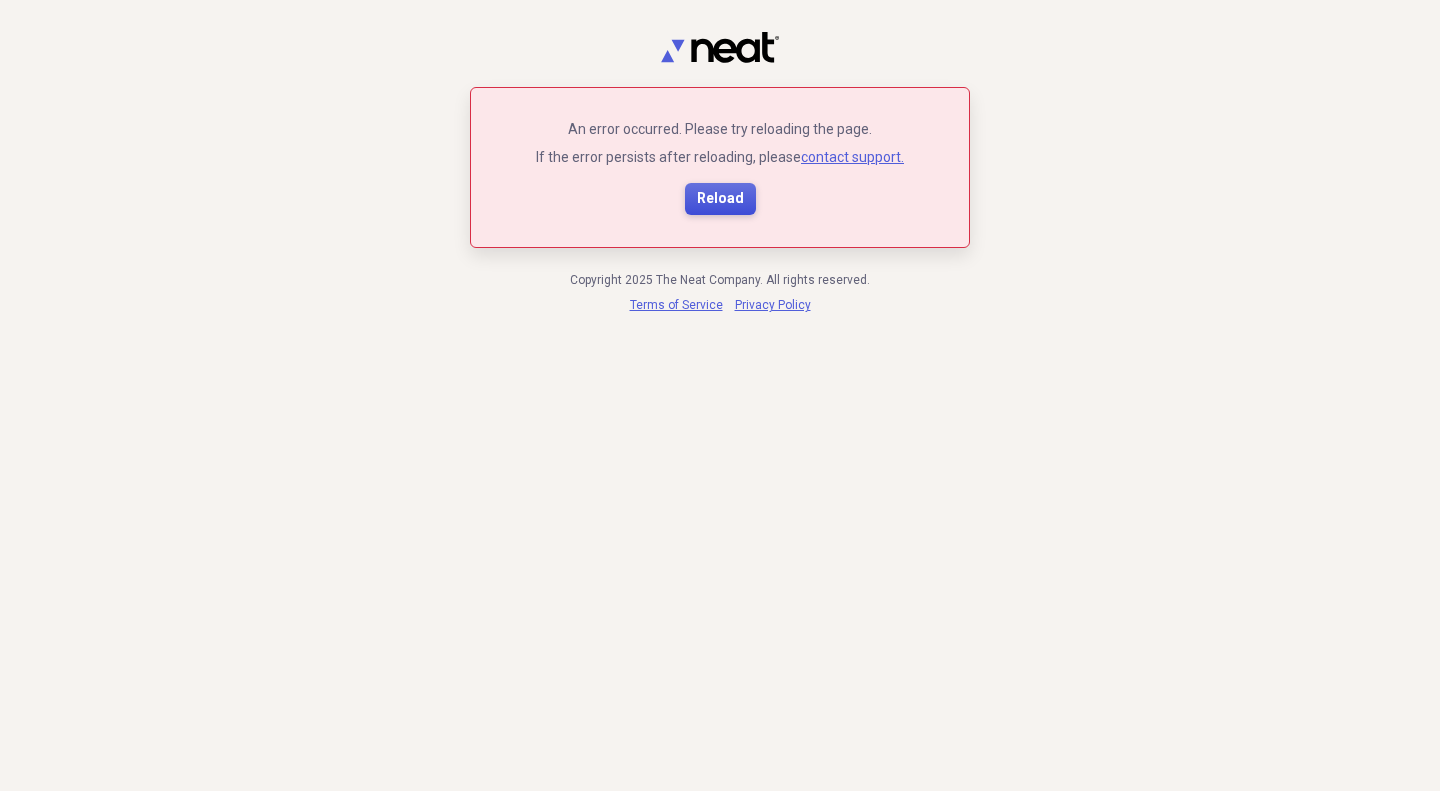 click on "Reload" at bounding box center (720, 199) 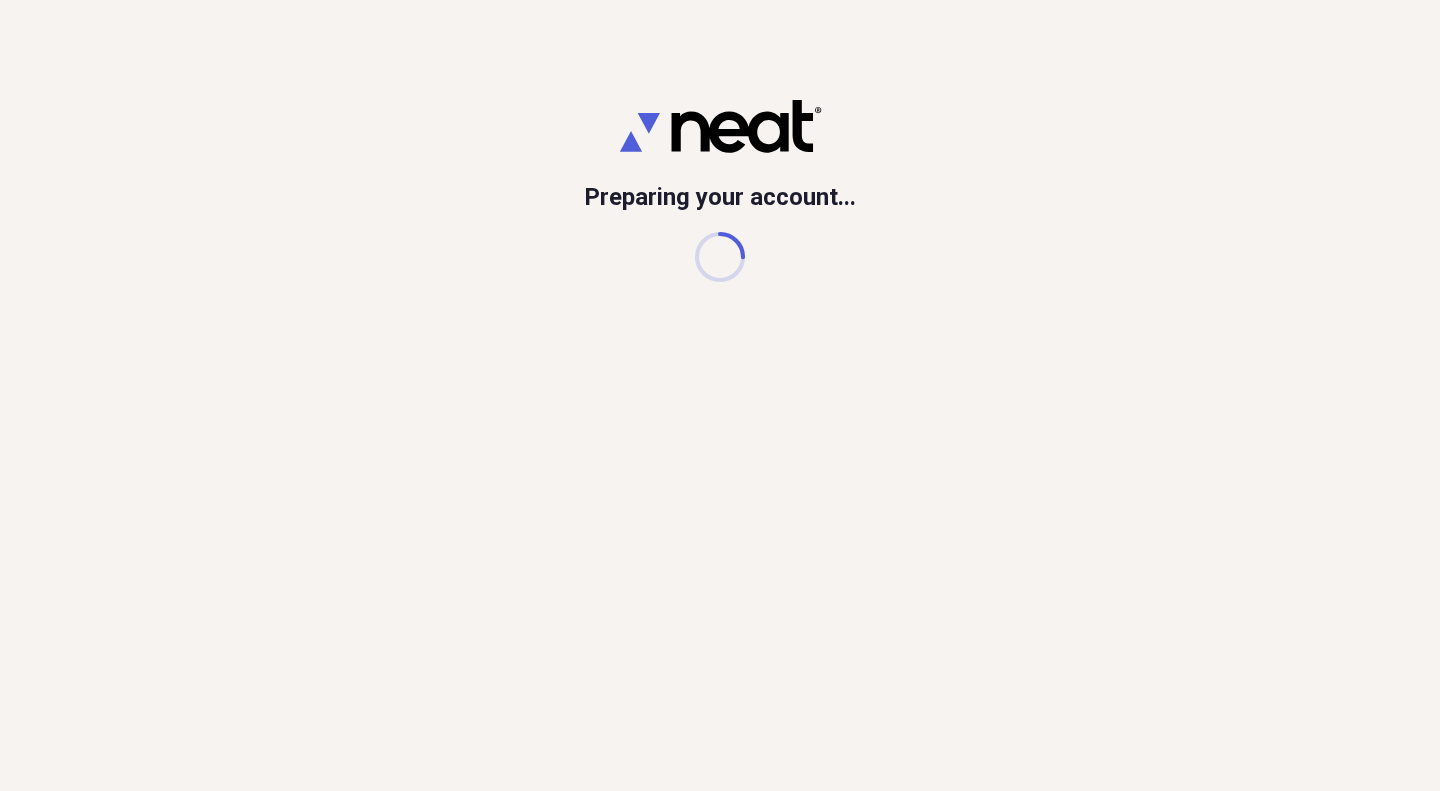 scroll, scrollTop: 0, scrollLeft: 0, axis: both 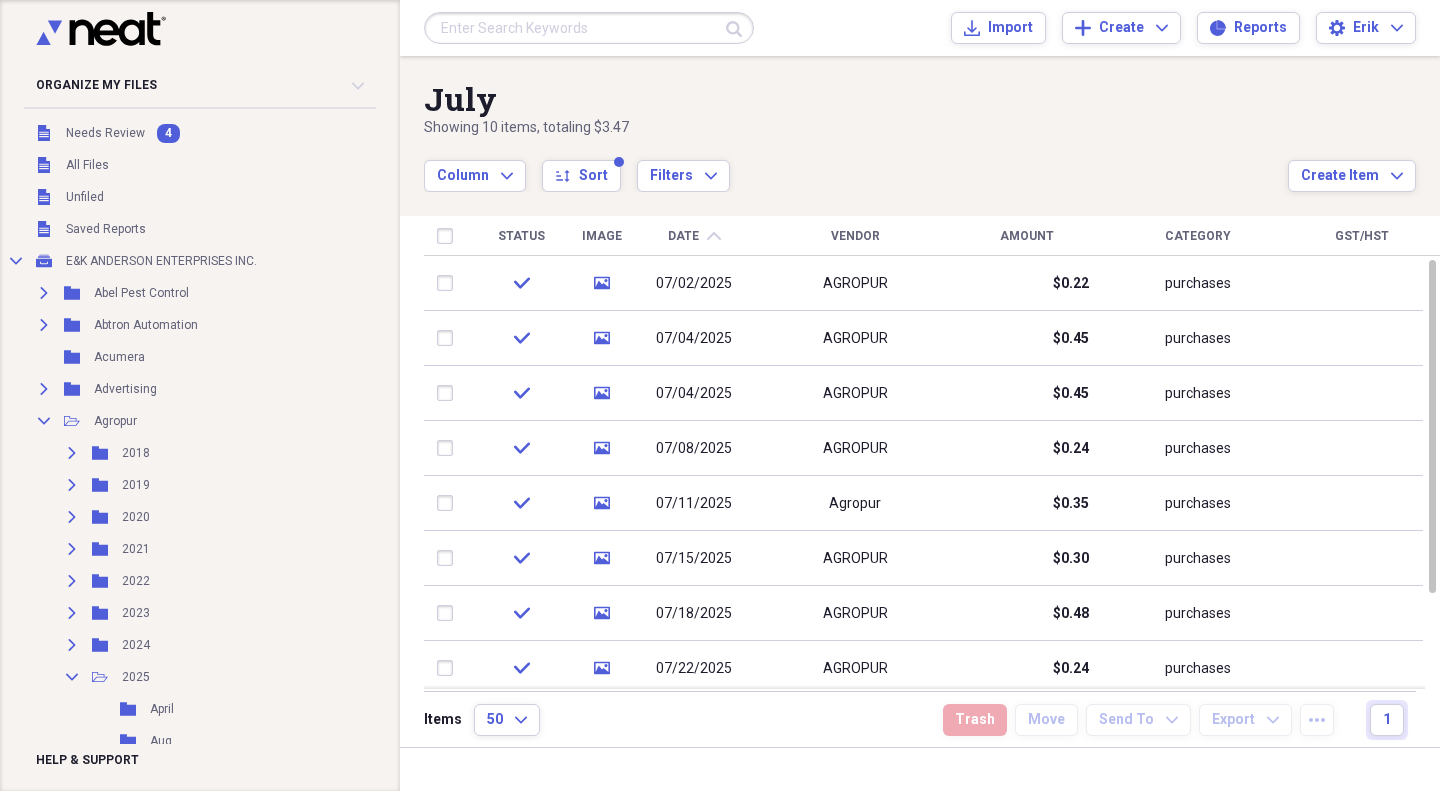 click on "Unfiled Needs Review 4" at bounding box center [204, 133] 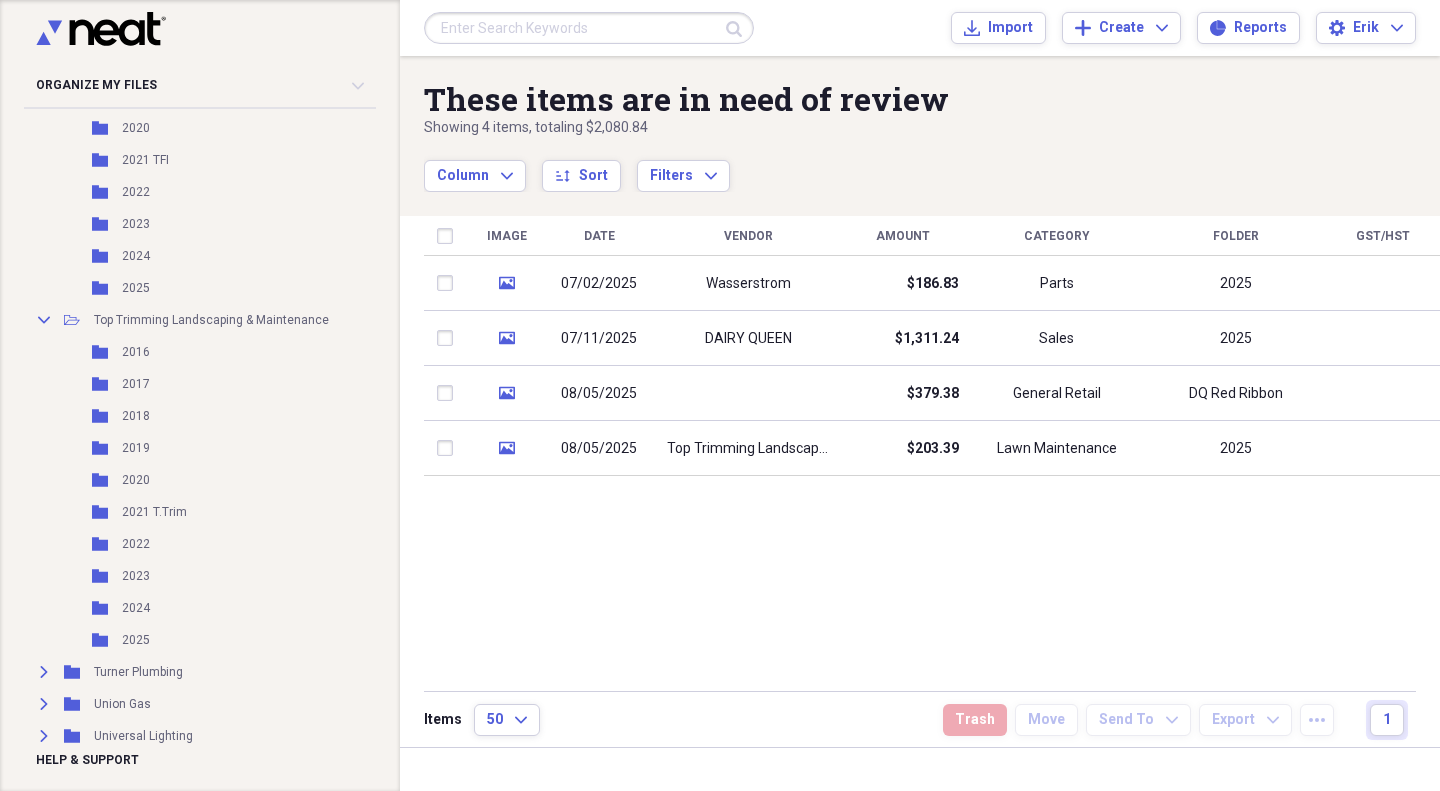 scroll, scrollTop: 7447, scrollLeft: 0, axis: vertical 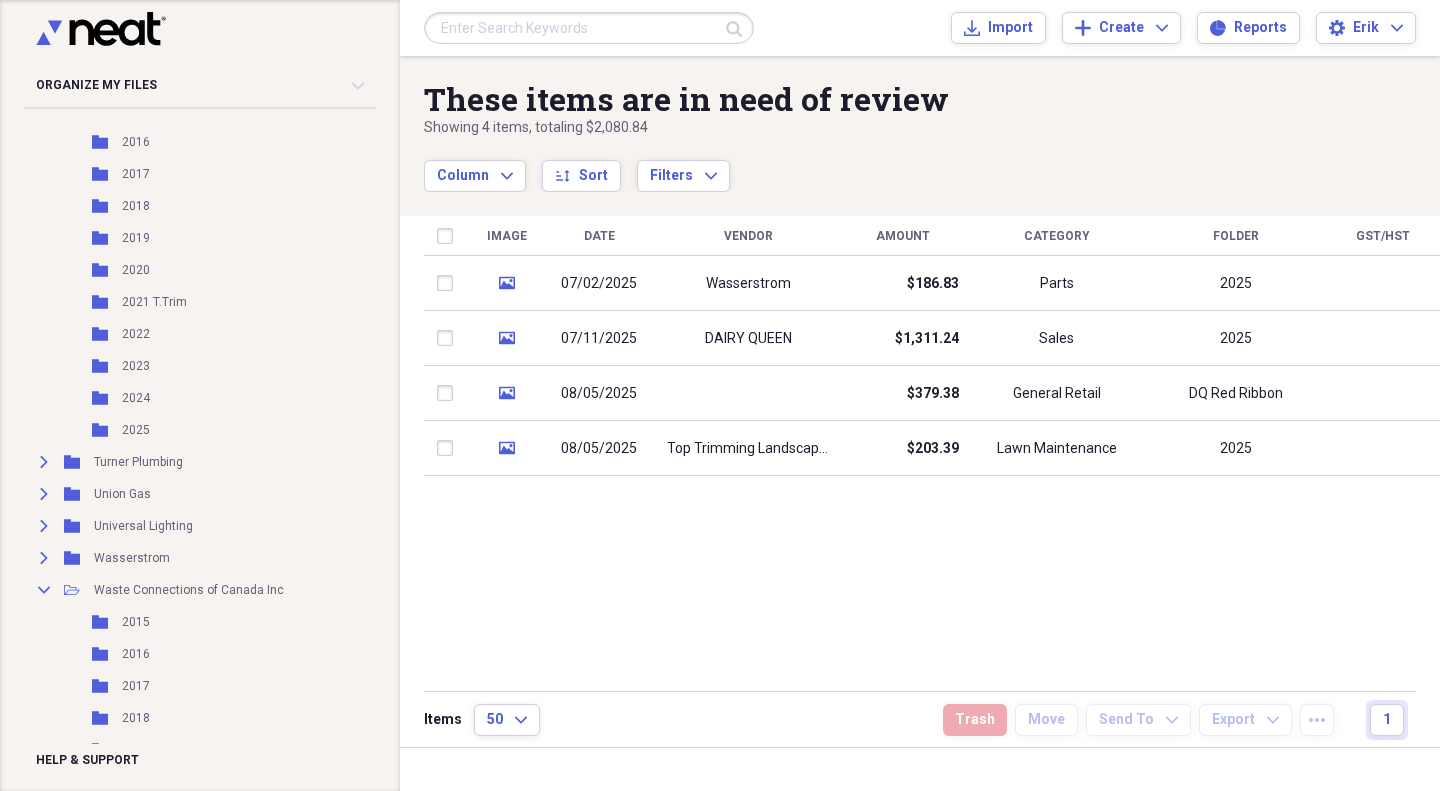 click on "2025" at bounding box center [136, 430] 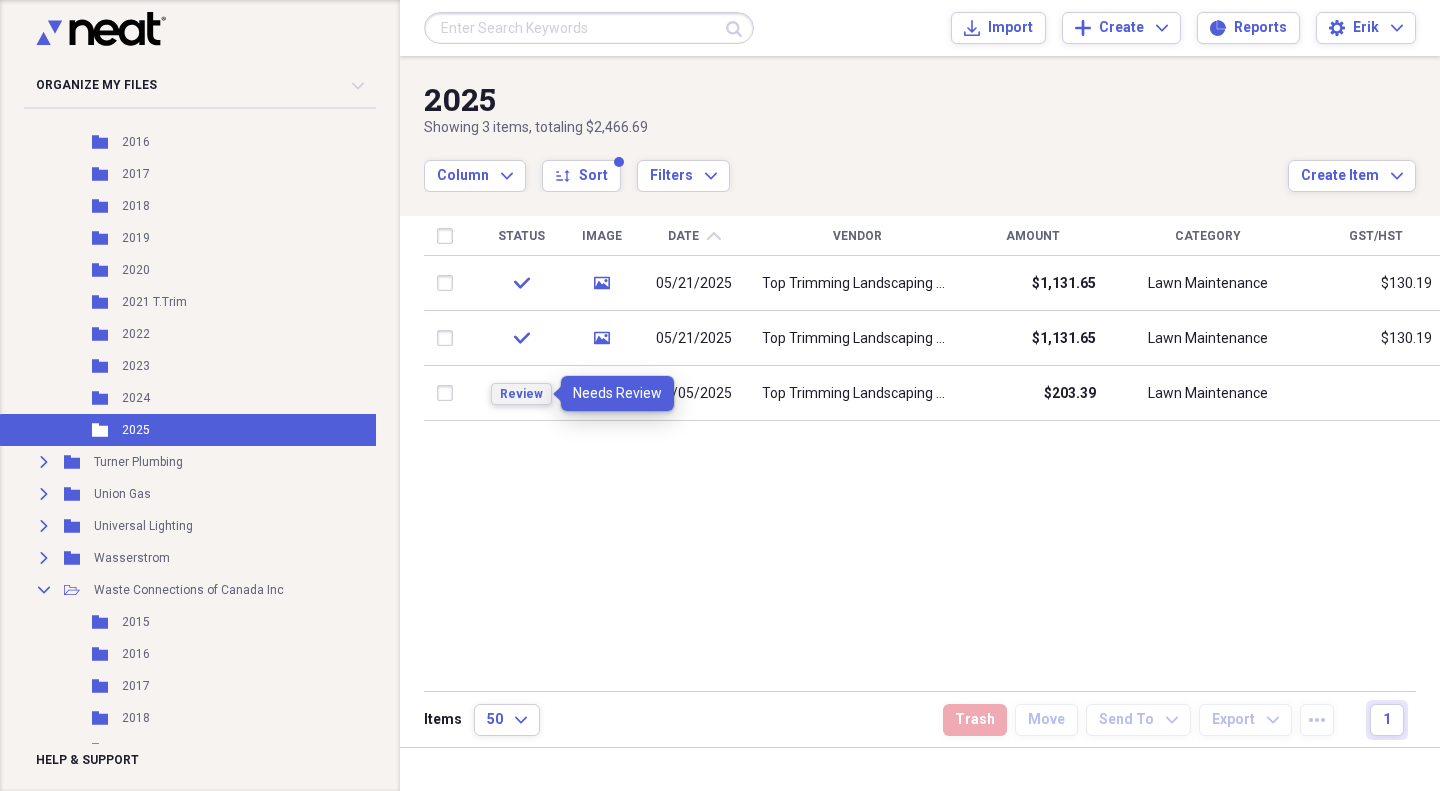 click on "Review" at bounding box center [521, 394] 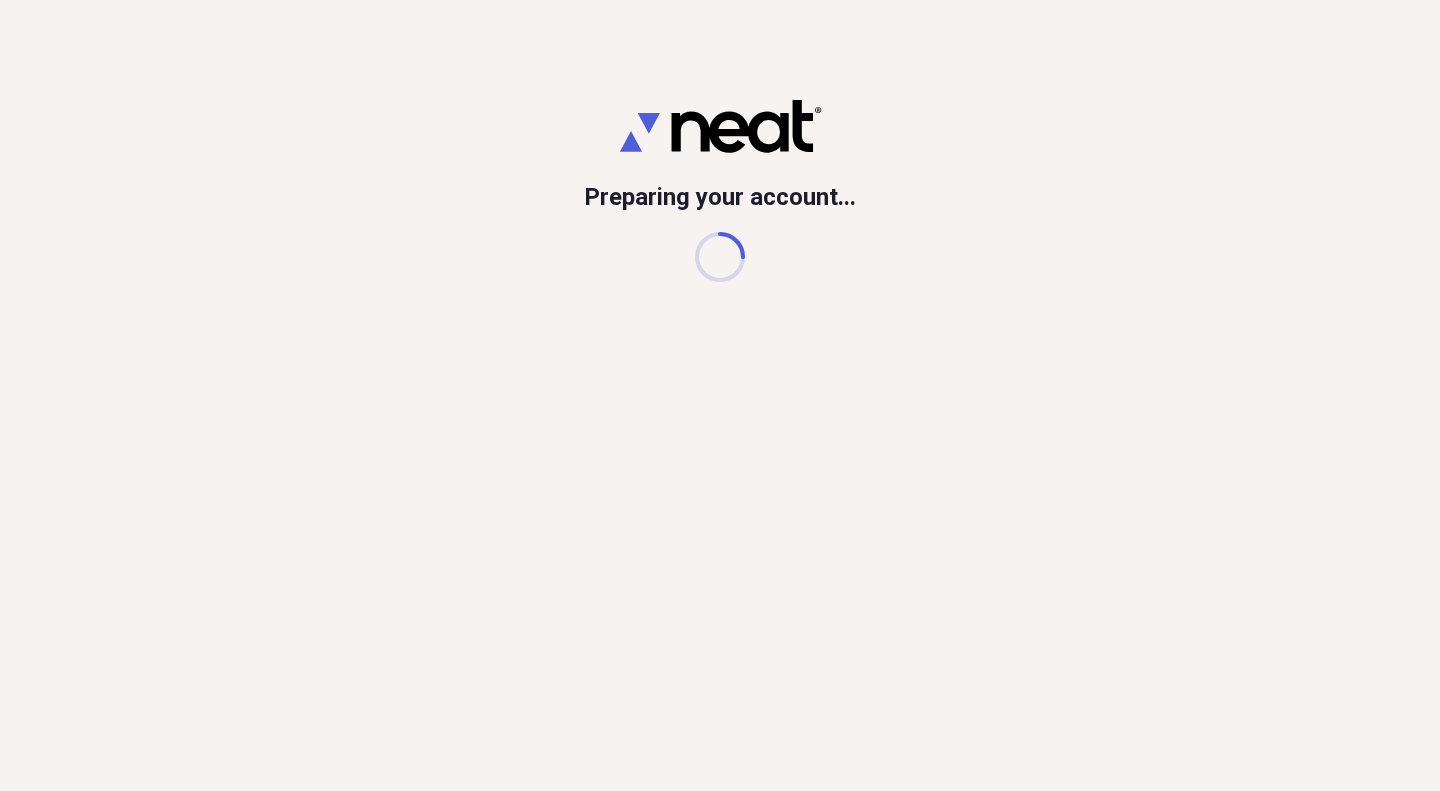 scroll, scrollTop: 0, scrollLeft: 0, axis: both 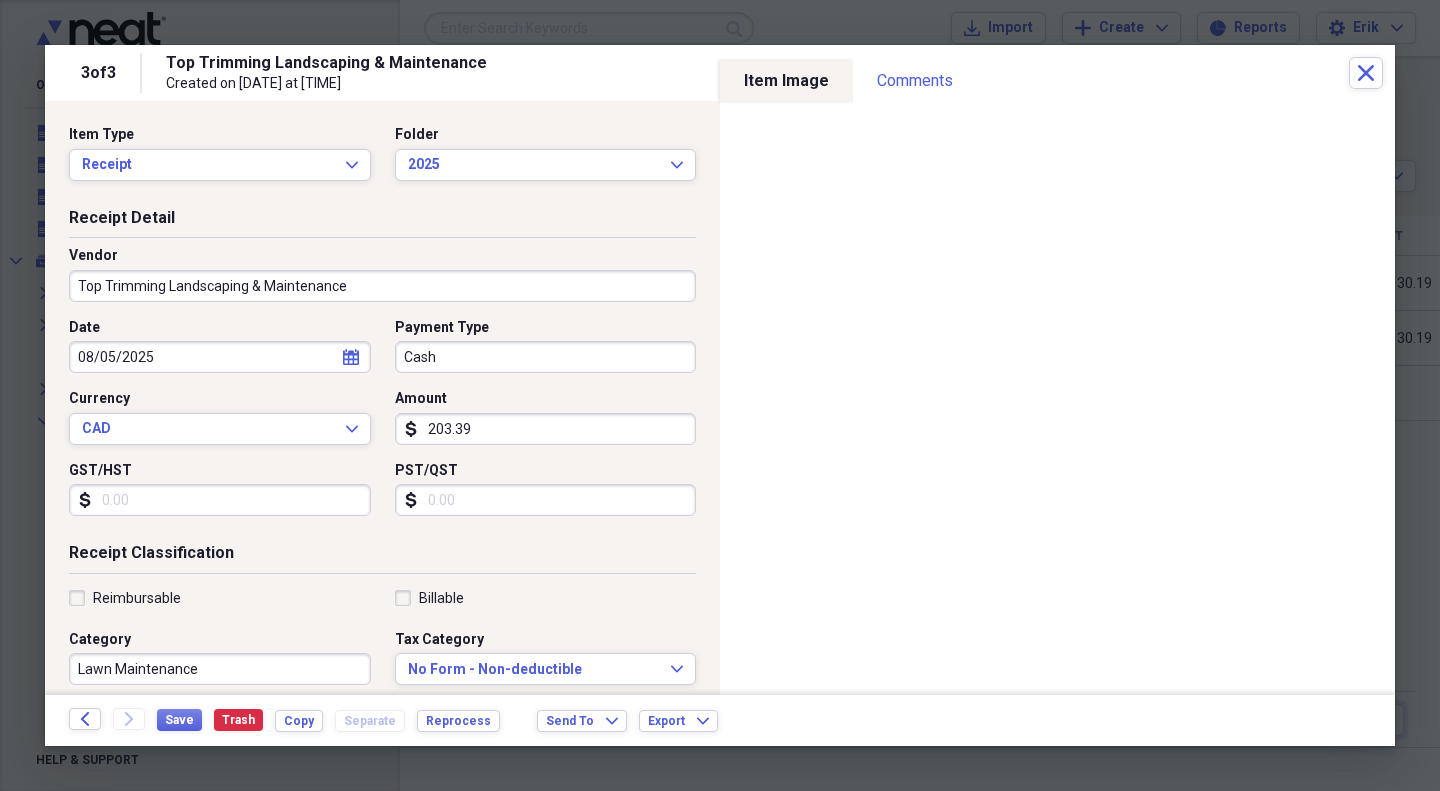 click 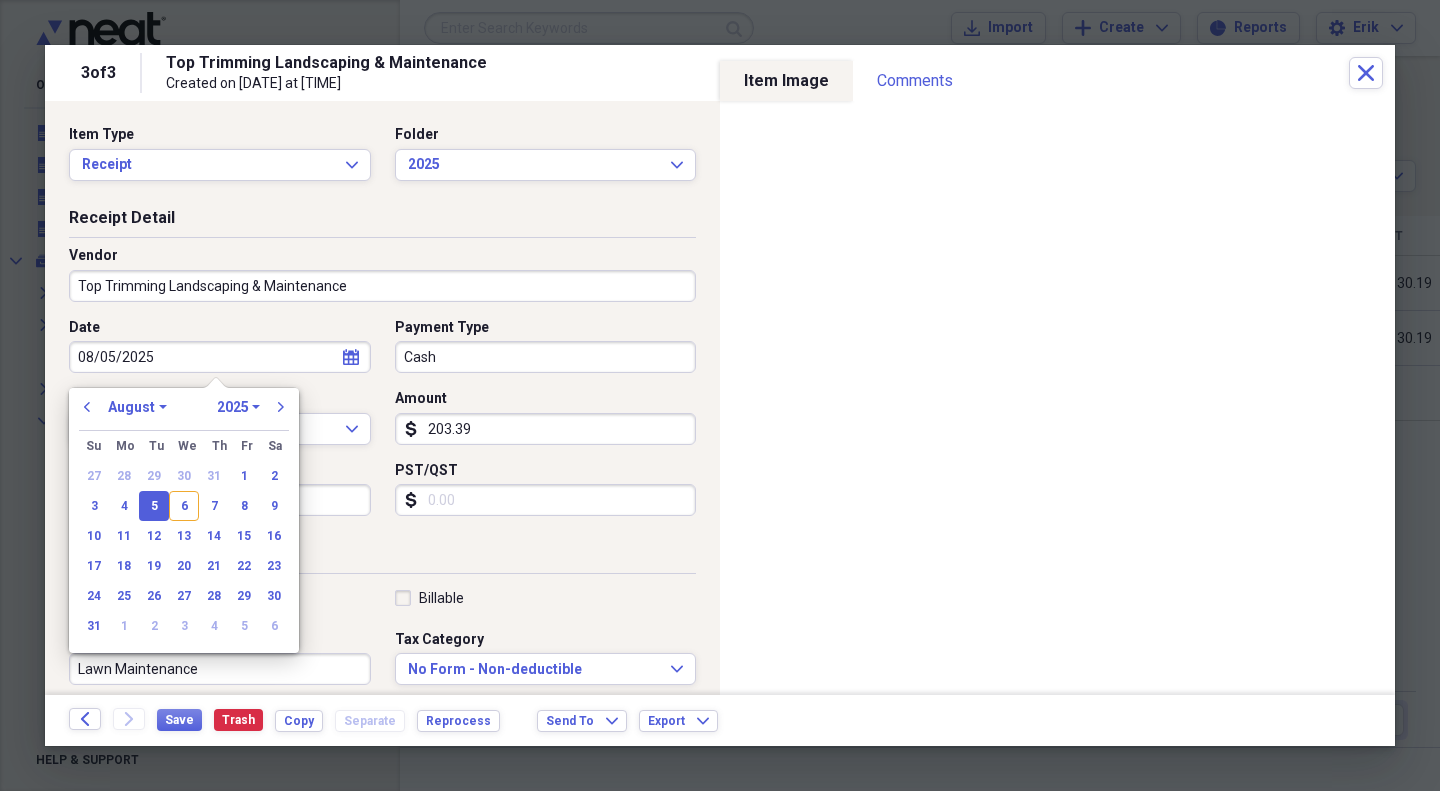 click on "31" at bounding box center (214, 476) 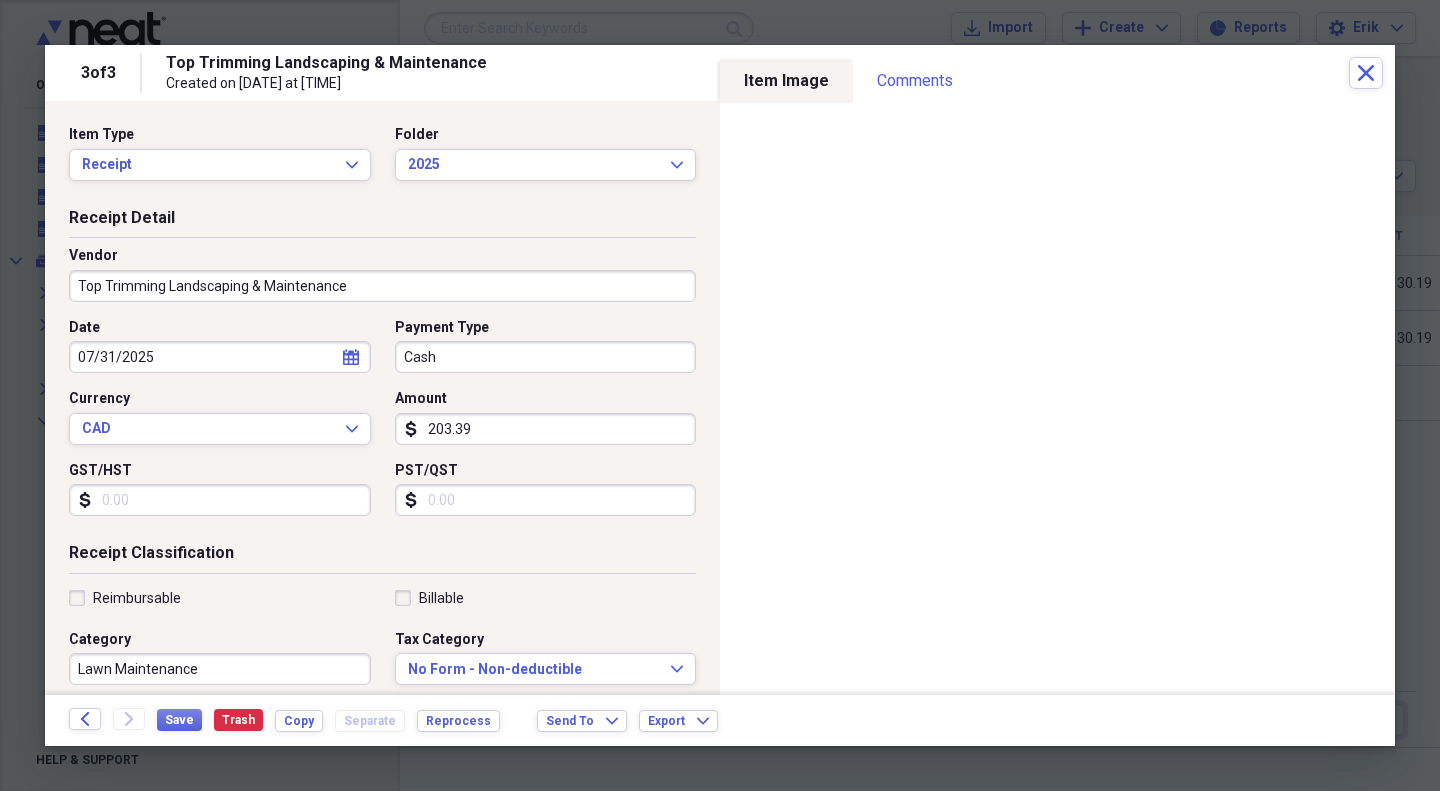 click on "Cash" at bounding box center (546, 357) 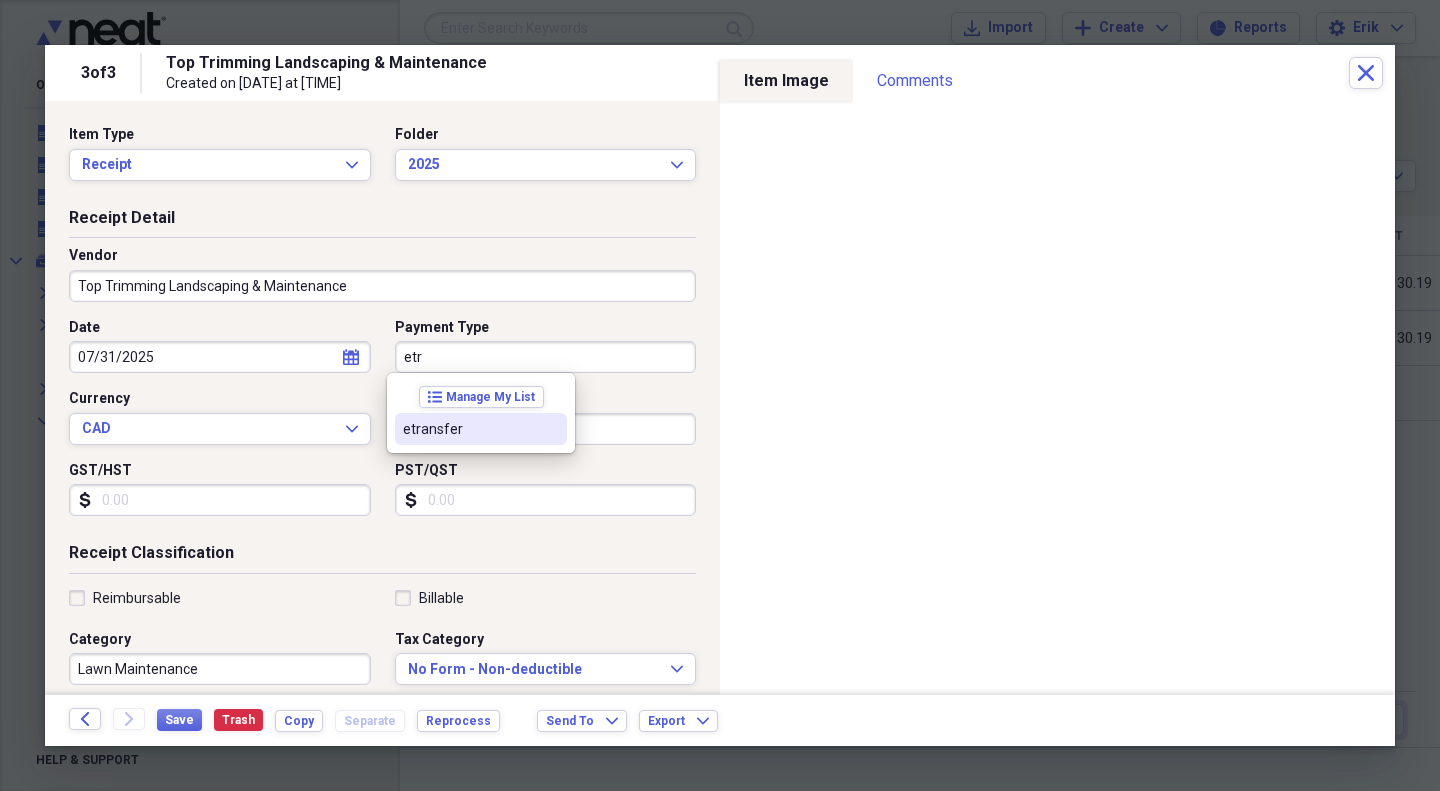 click on "etransfer" at bounding box center [469, 429] 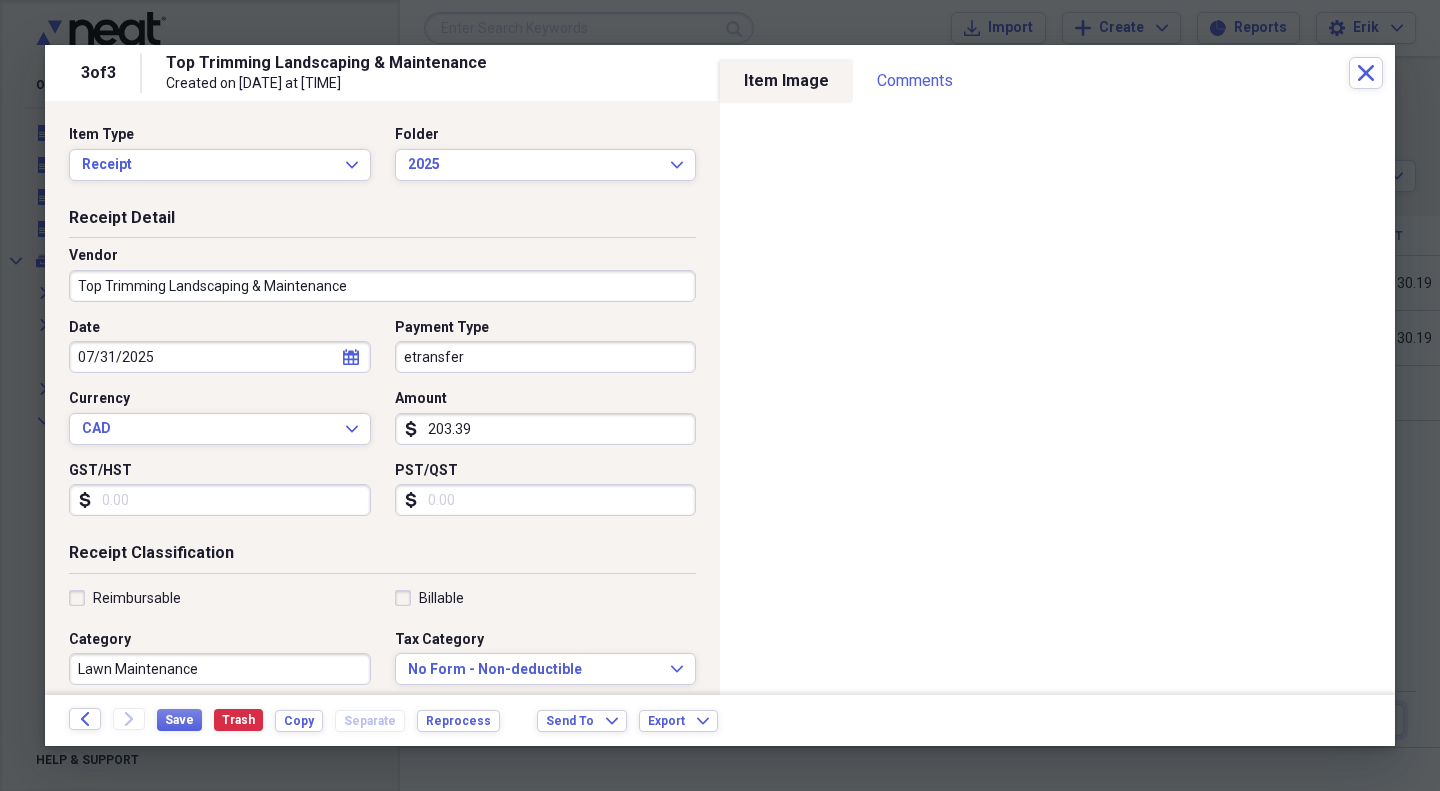 click on "GST/HST" at bounding box center (220, 500) 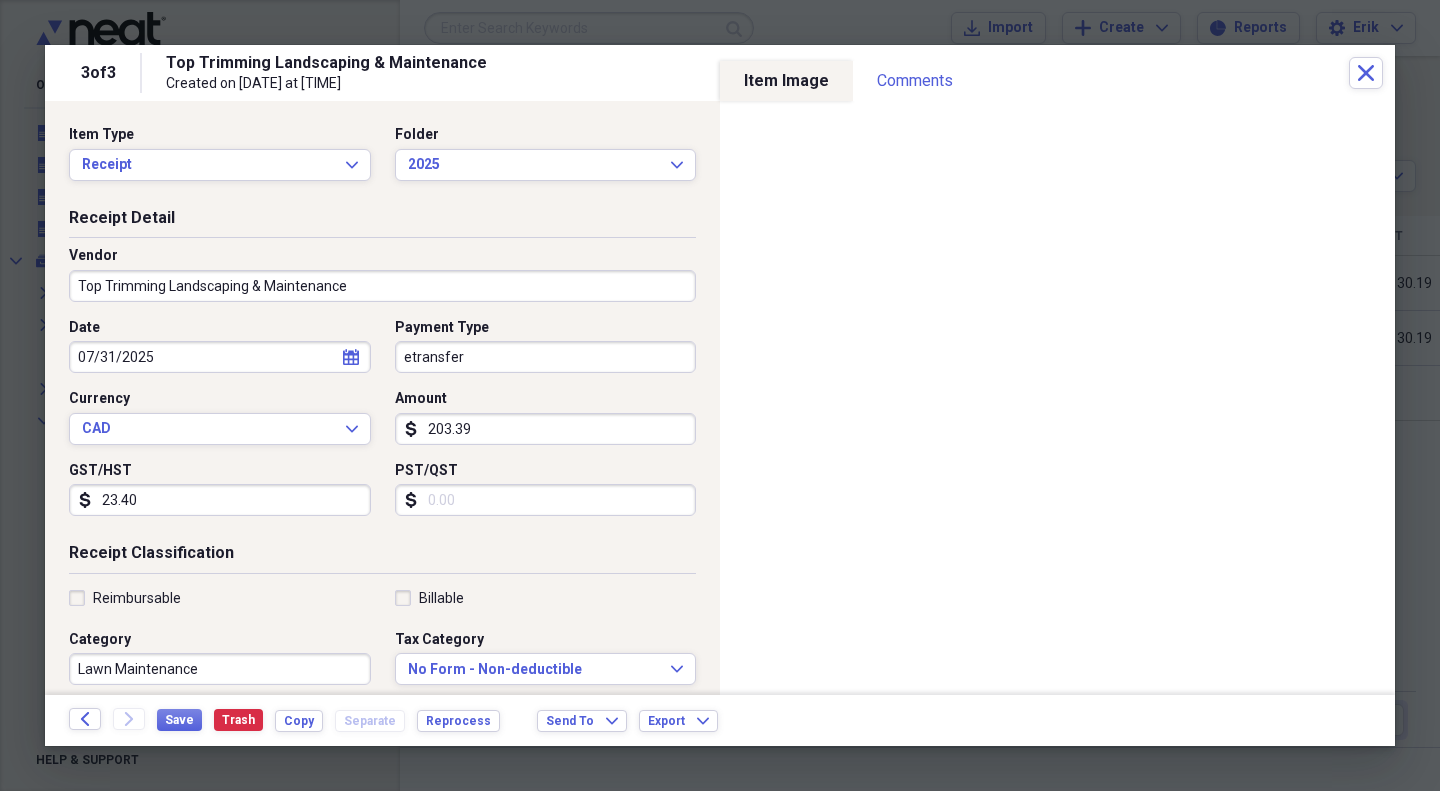 type on "23.40" 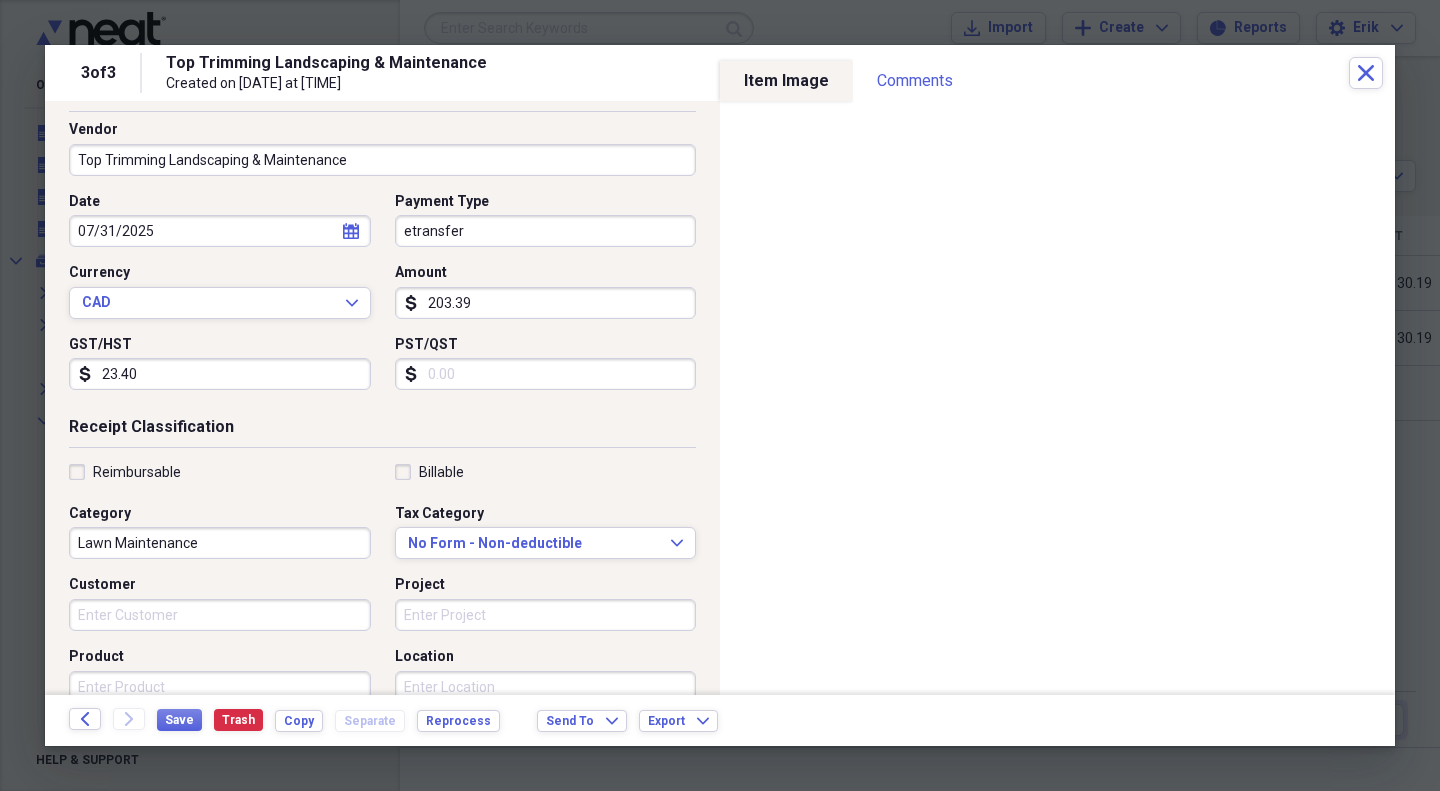 scroll, scrollTop: 200, scrollLeft: 0, axis: vertical 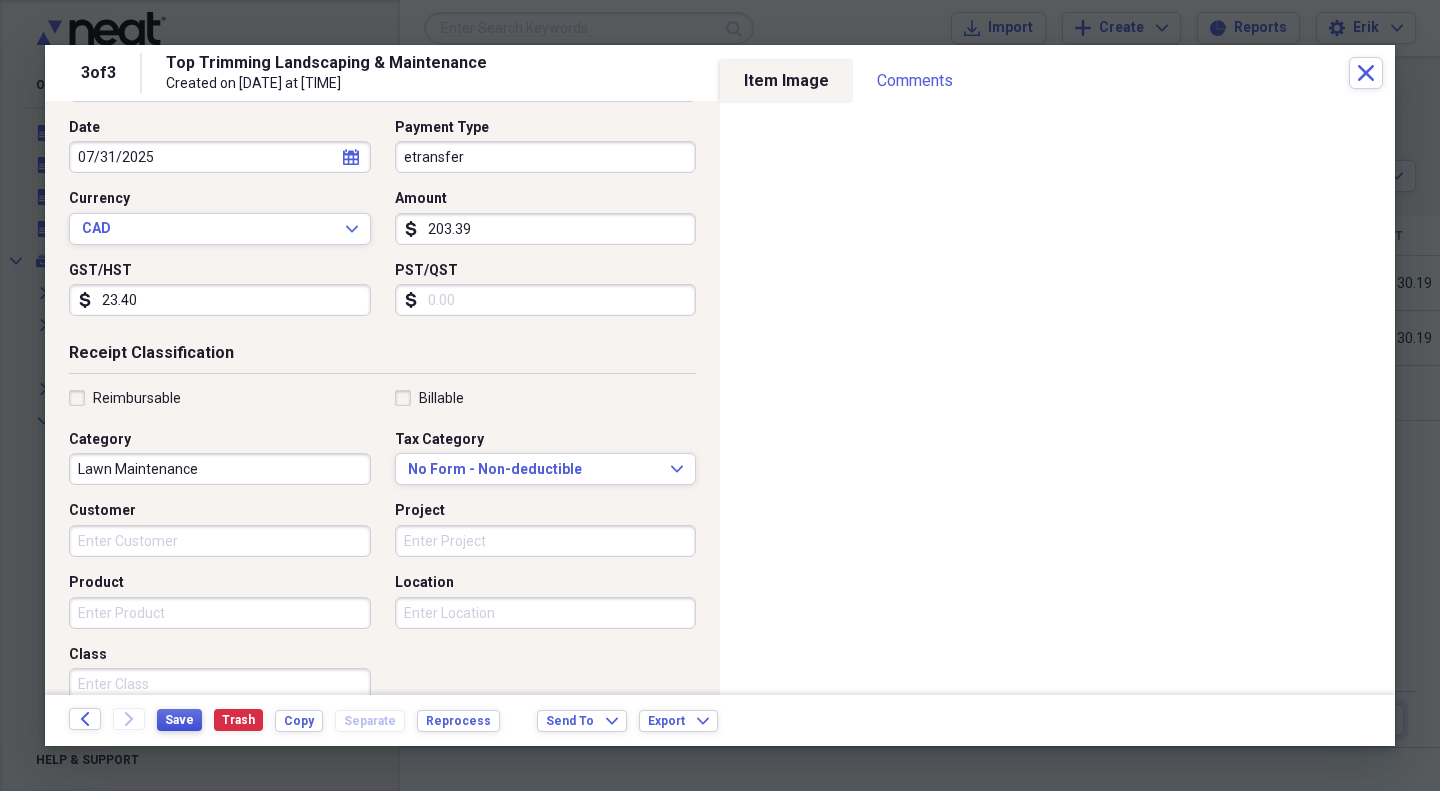 click on "Save" at bounding box center [179, 720] 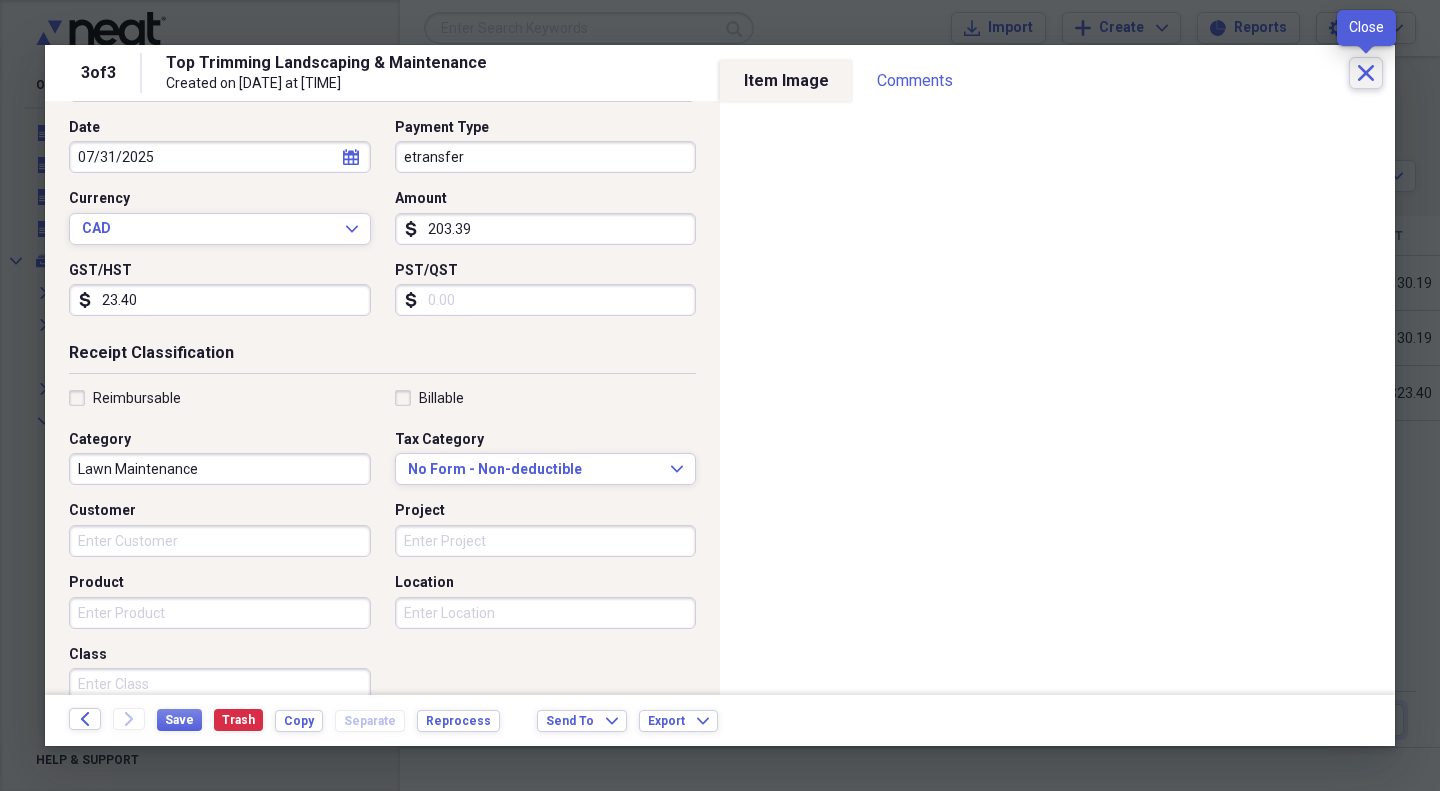 click 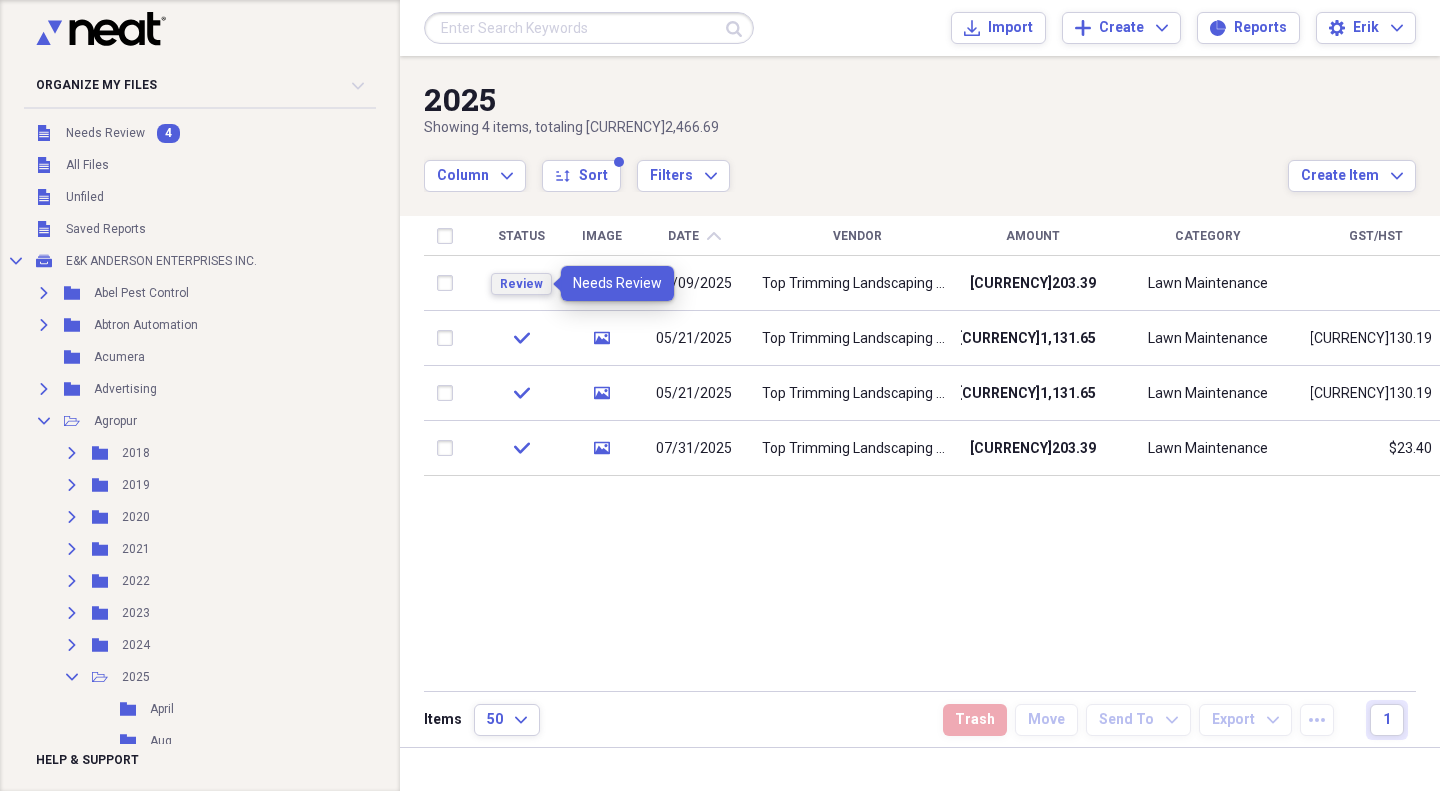 click on "Review" at bounding box center [521, 284] 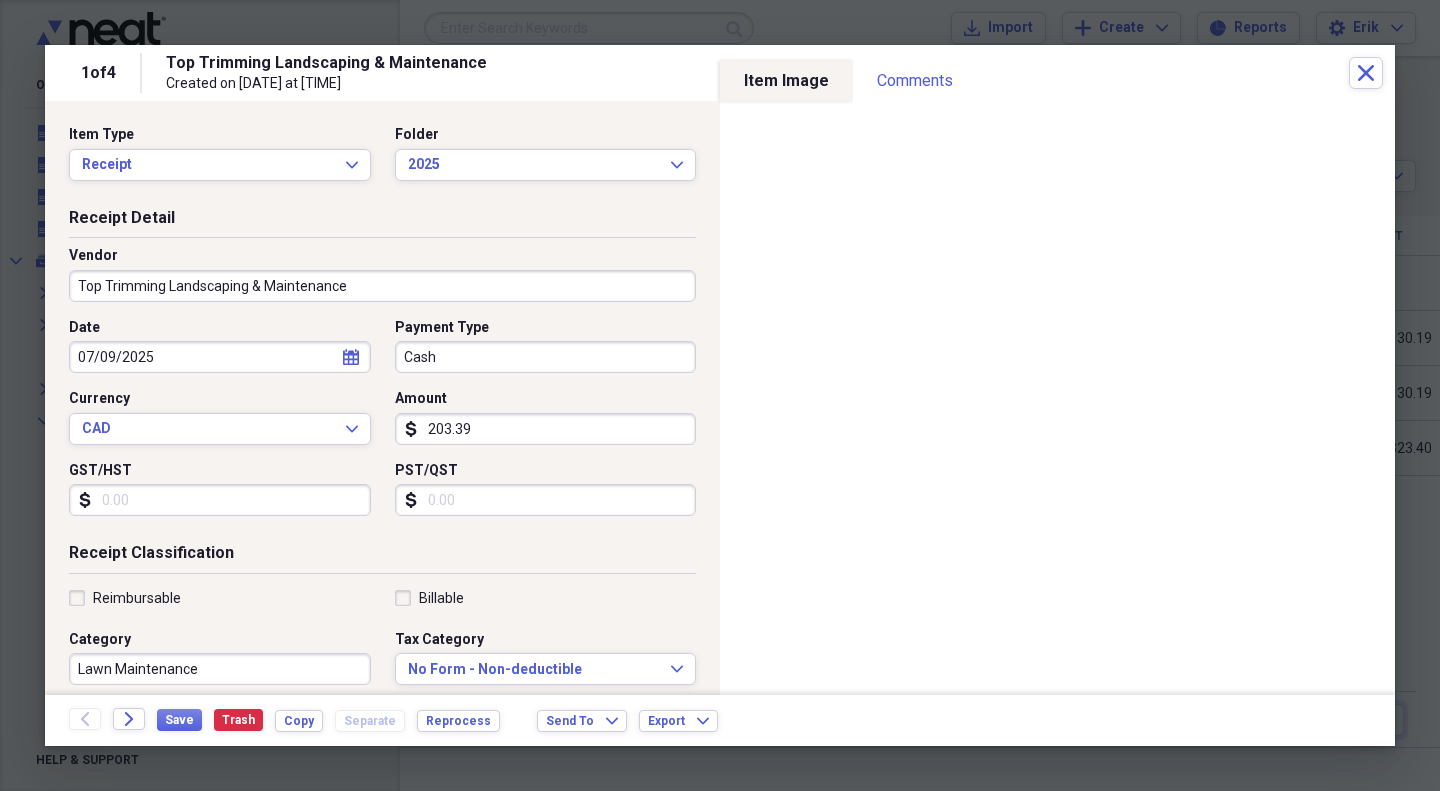 click on "07/09/2025" at bounding box center [220, 357] 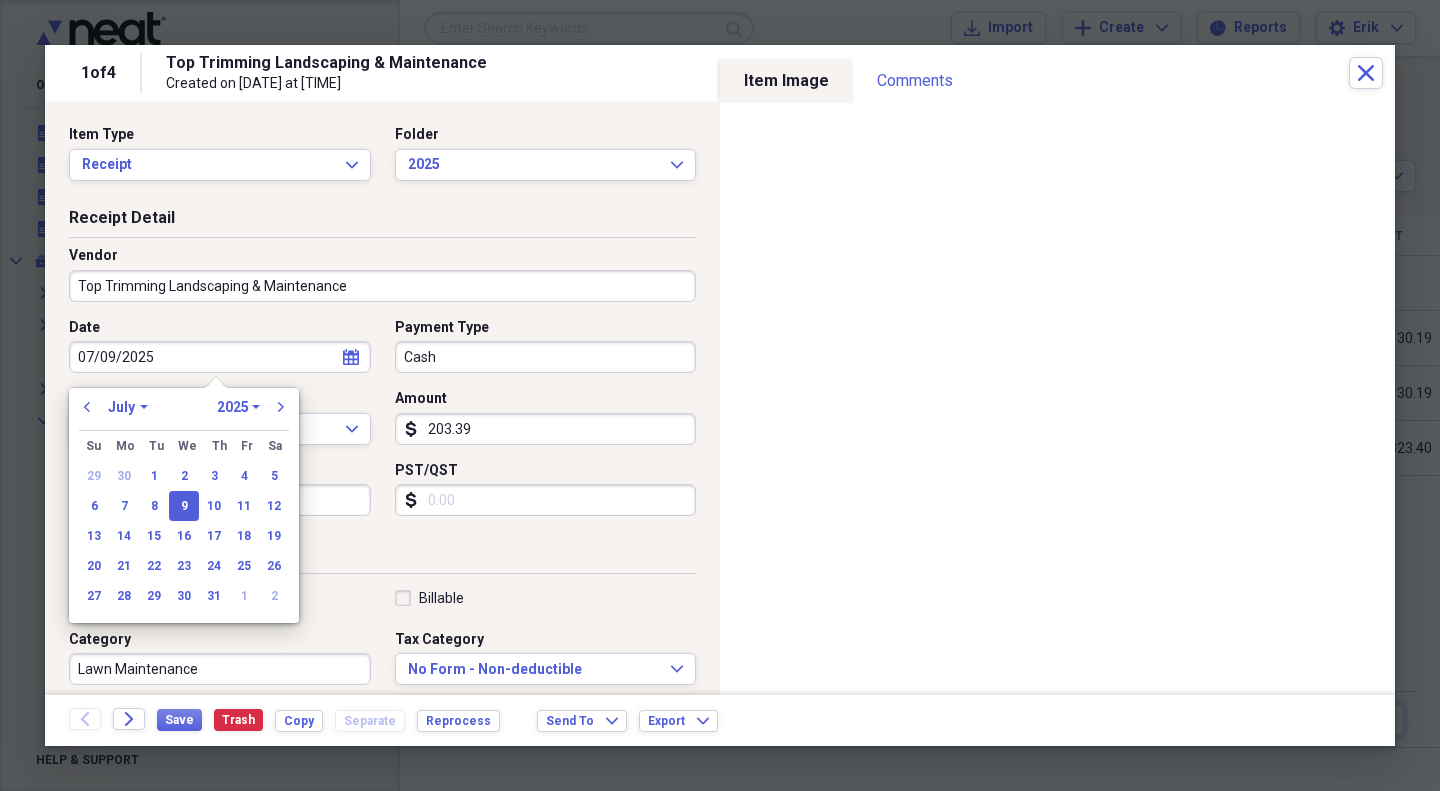 click on "January February March April May June July August September October November December" at bounding box center [128, 407] 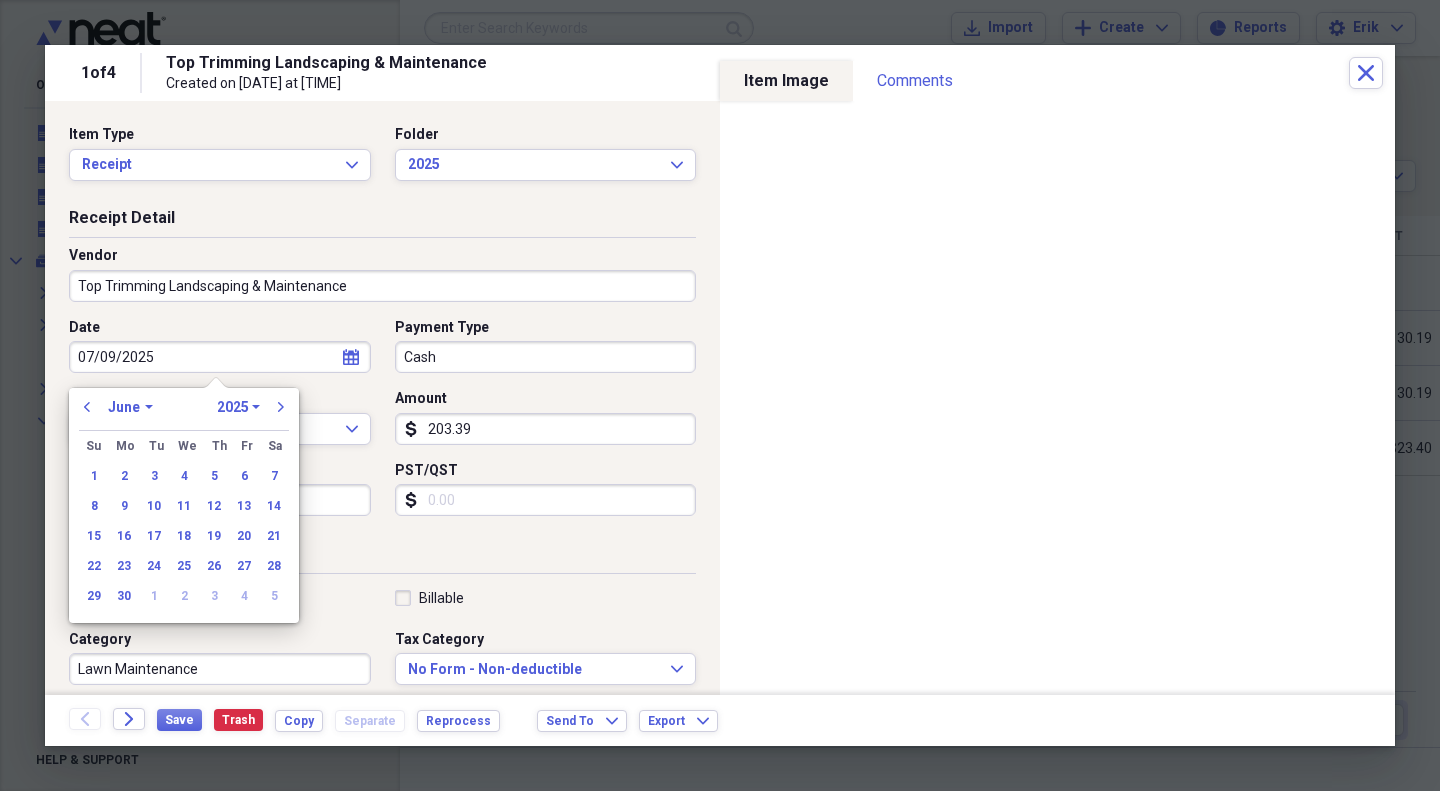 click on "30" at bounding box center [124, 596] 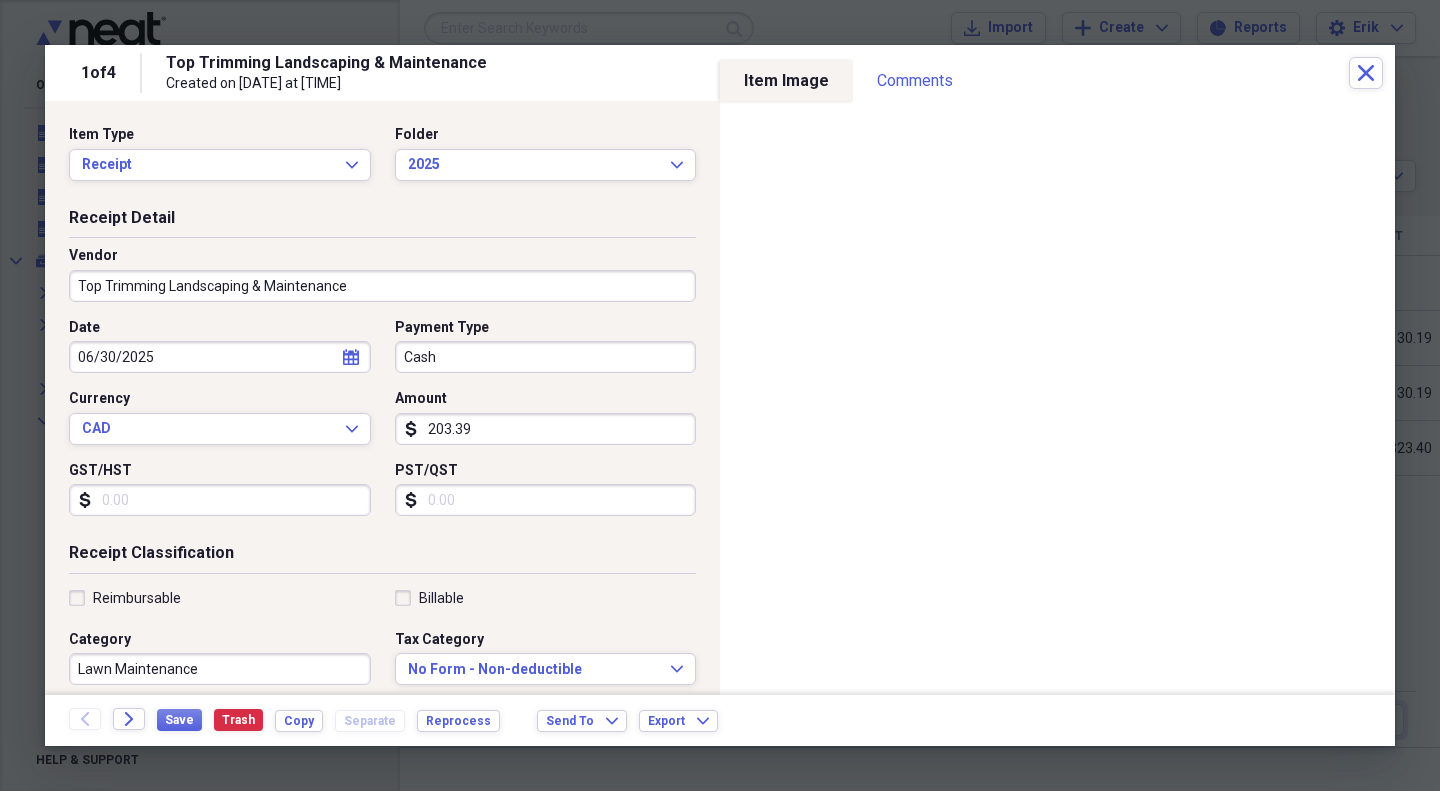 click on "GST/HST" at bounding box center (220, 500) 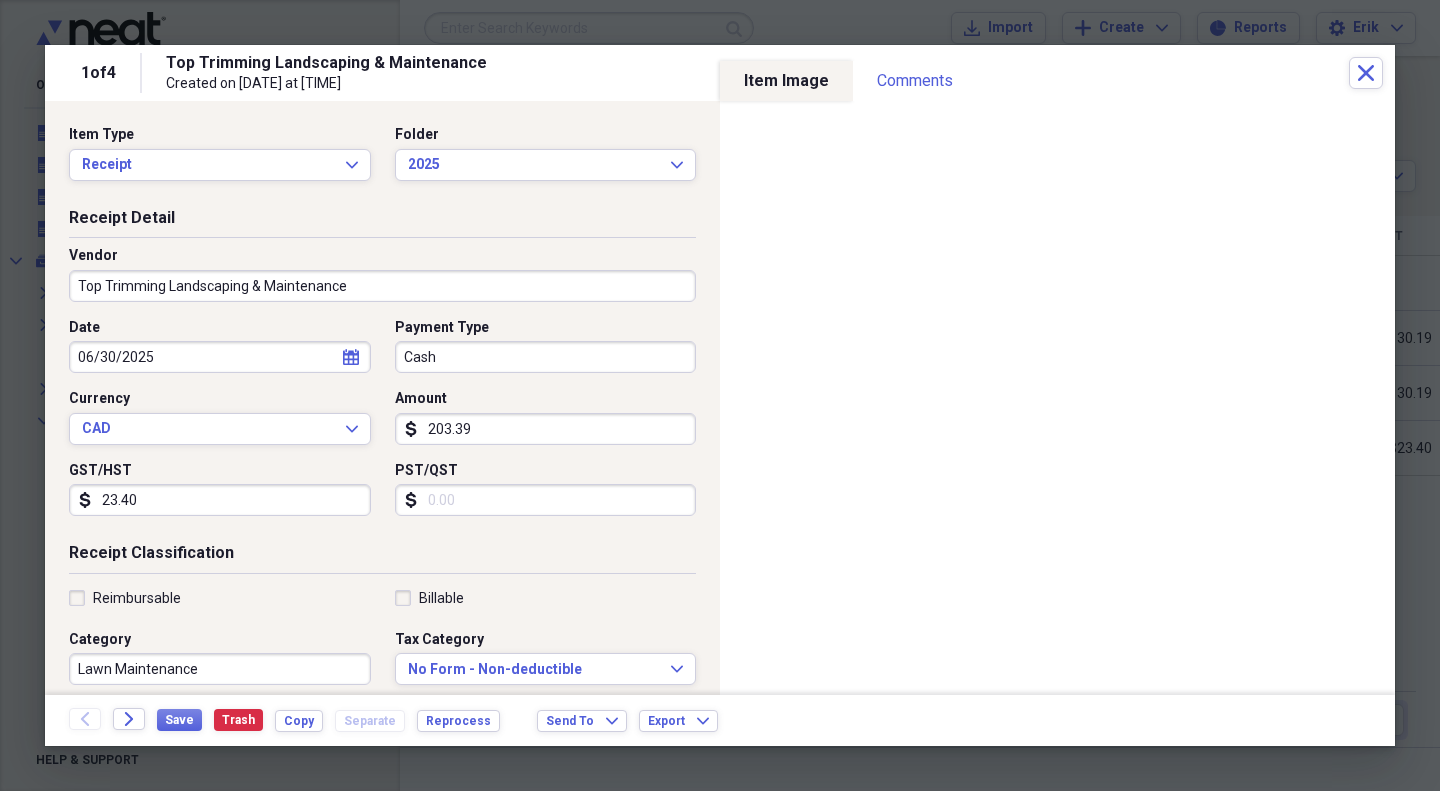 type on "23.40" 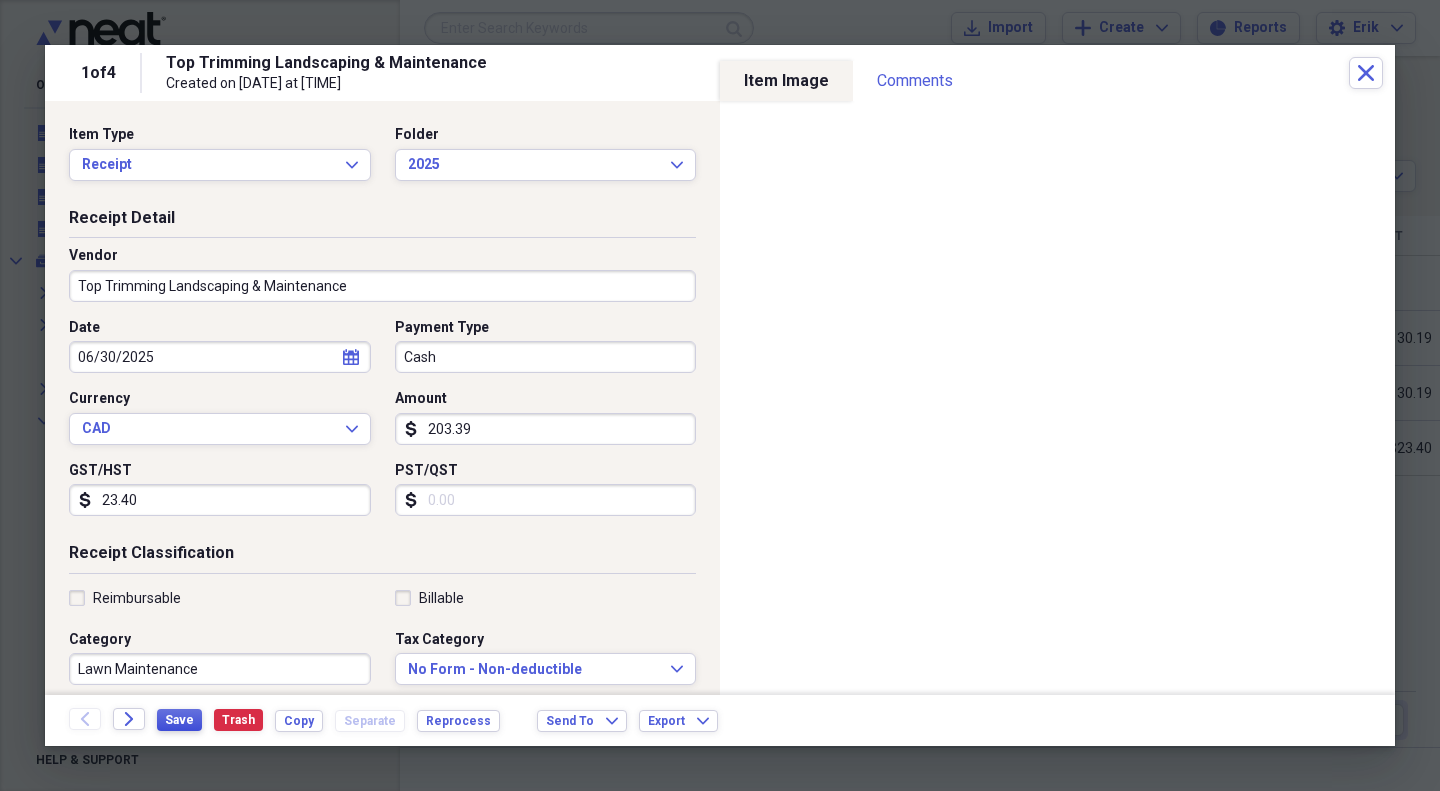 click on "Save" at bounding box center (179, 720) 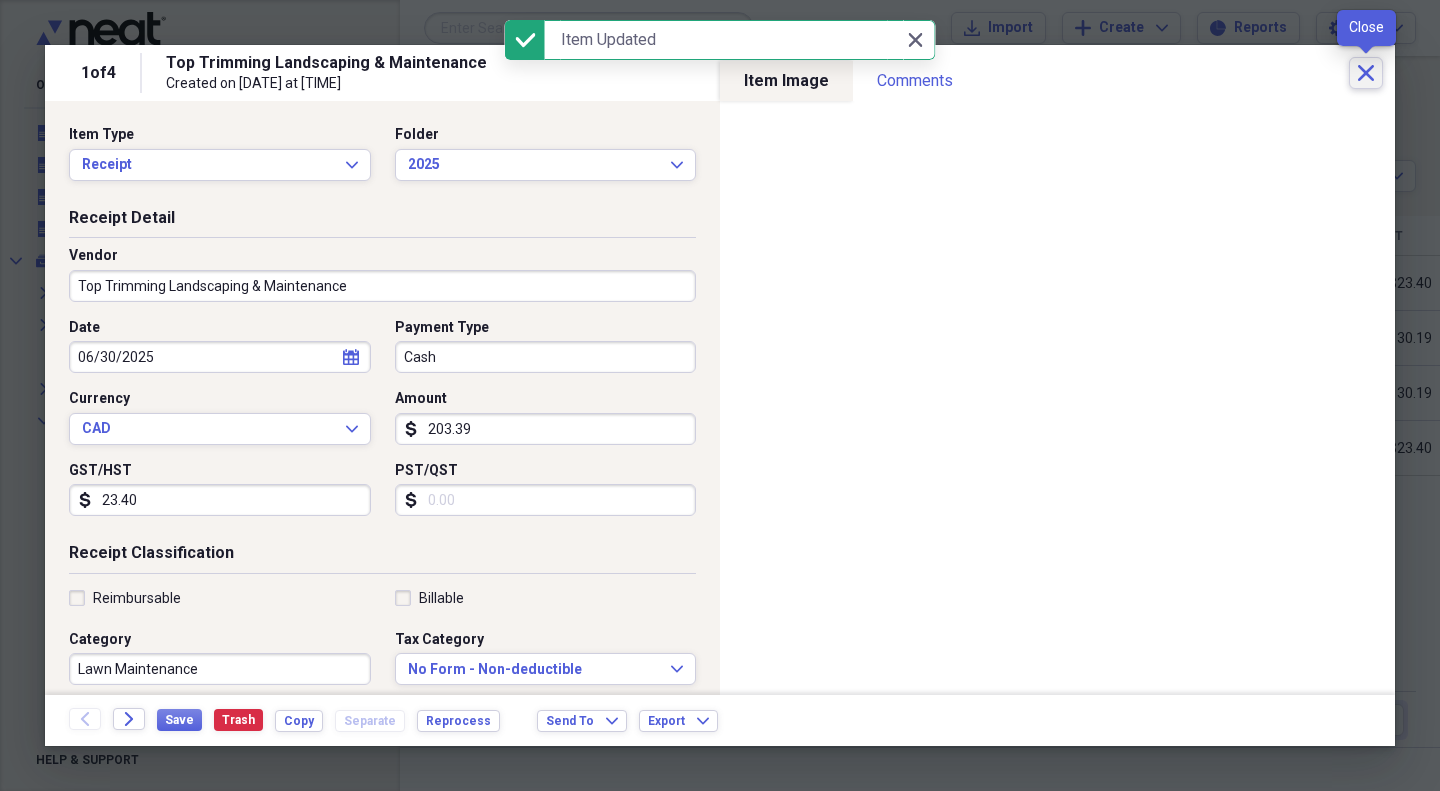 click on "Close" at bounding box center (1366, 73) 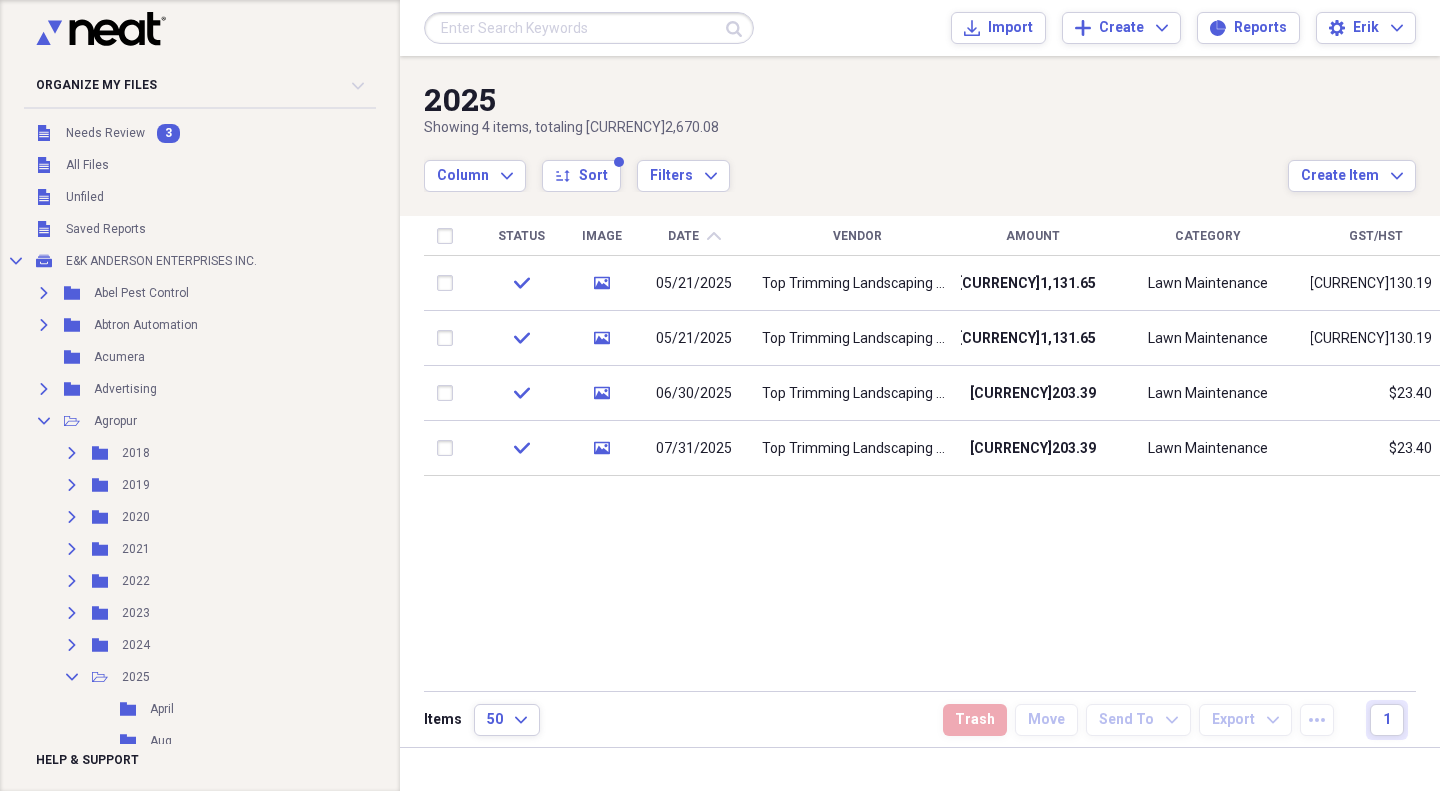 click on "Folder April Add Folder" at bounding box center [204, 709] 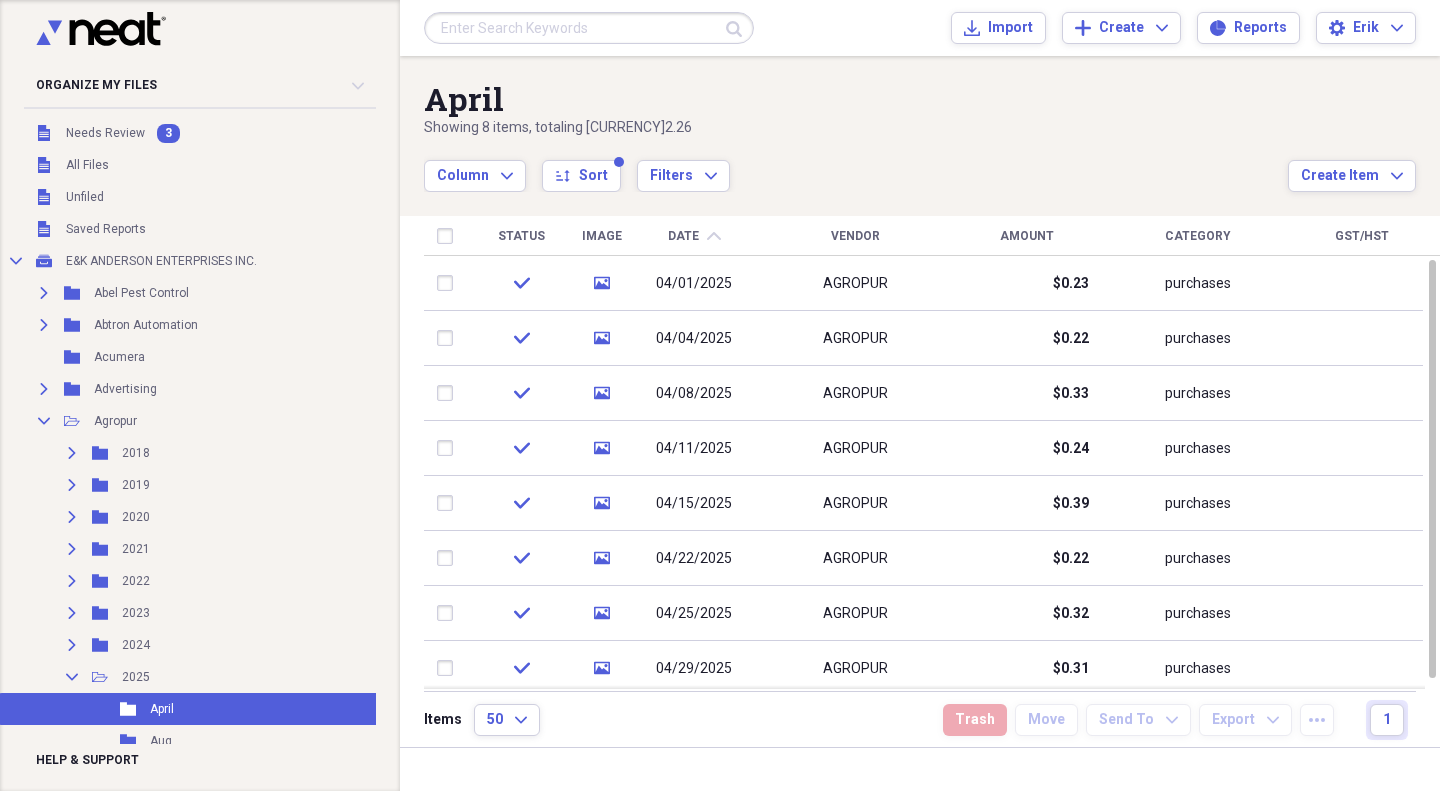 click on "Needs Review" at bounding box center [105, 133] 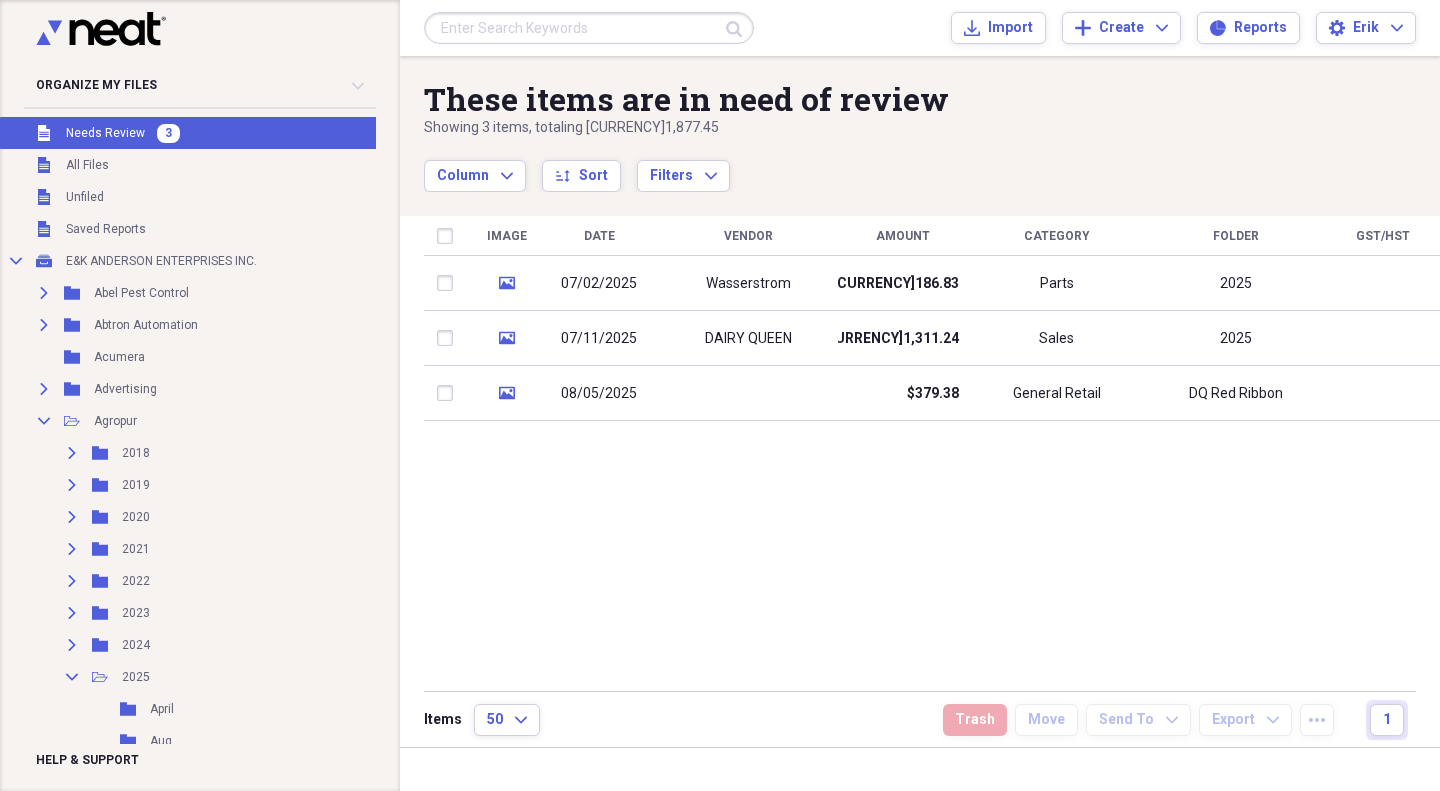click on "Wasserstrom" at bounding box center [748, 283] 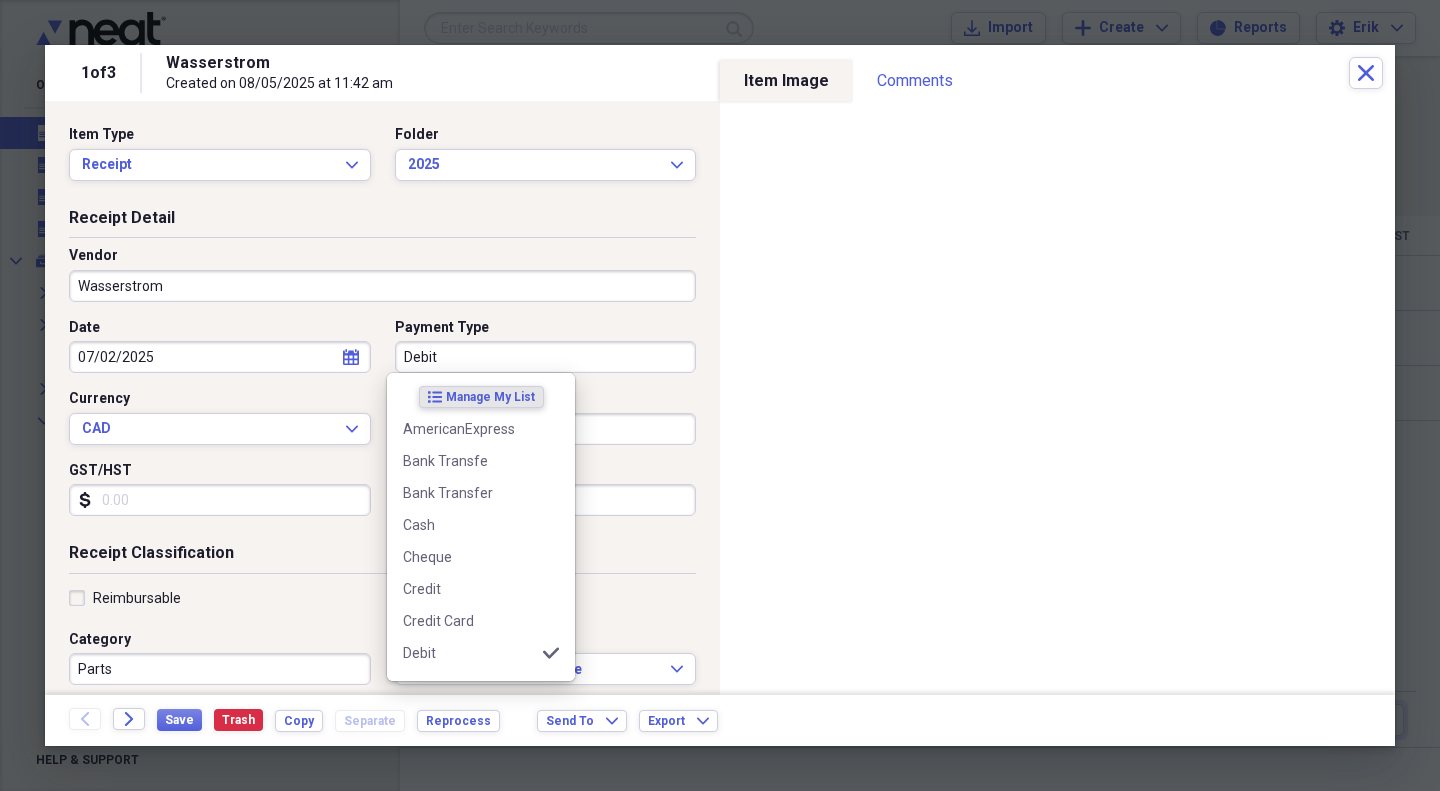 click on "Debit" at bounding box center (546, 357) 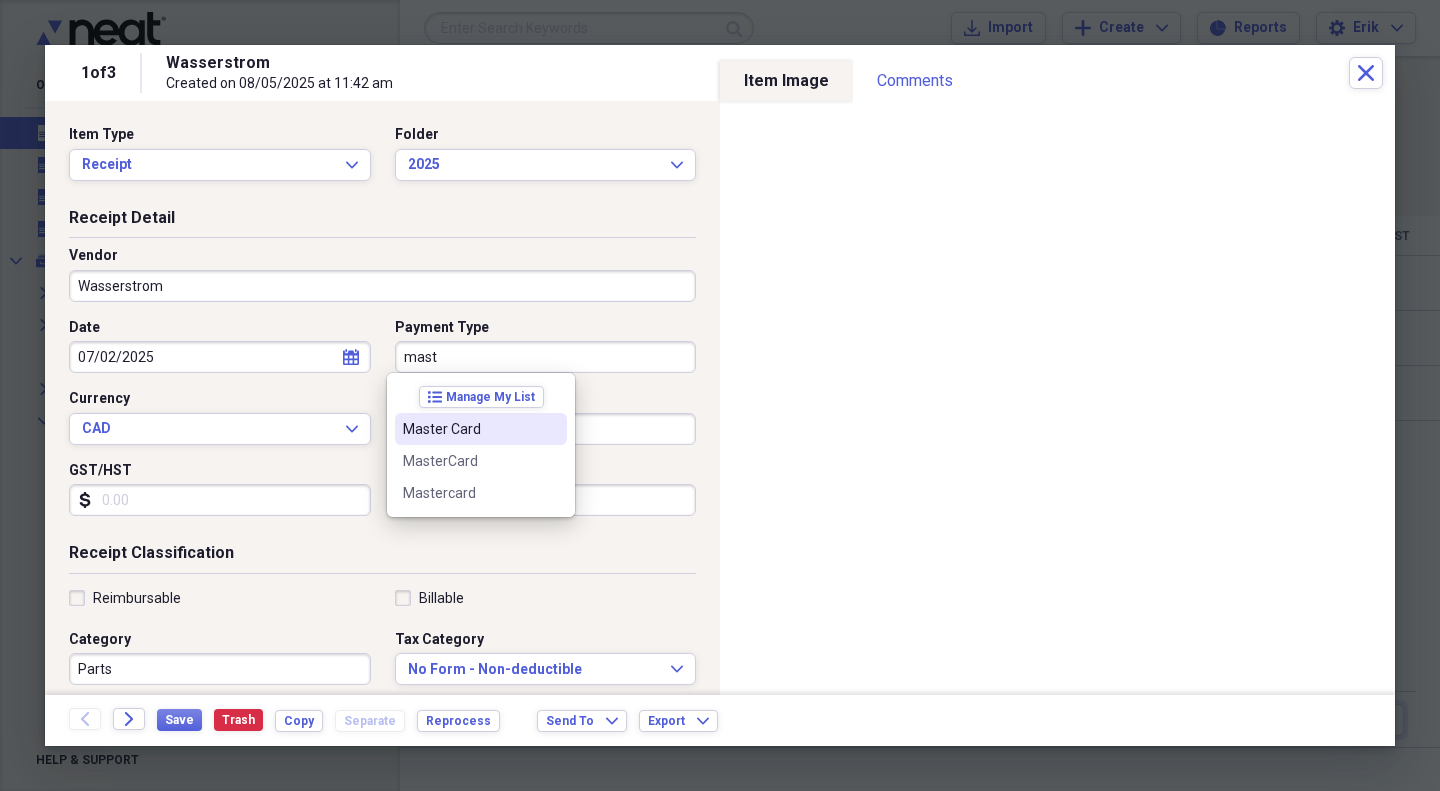 click on "Master Card" at bounding box center (469, 429) 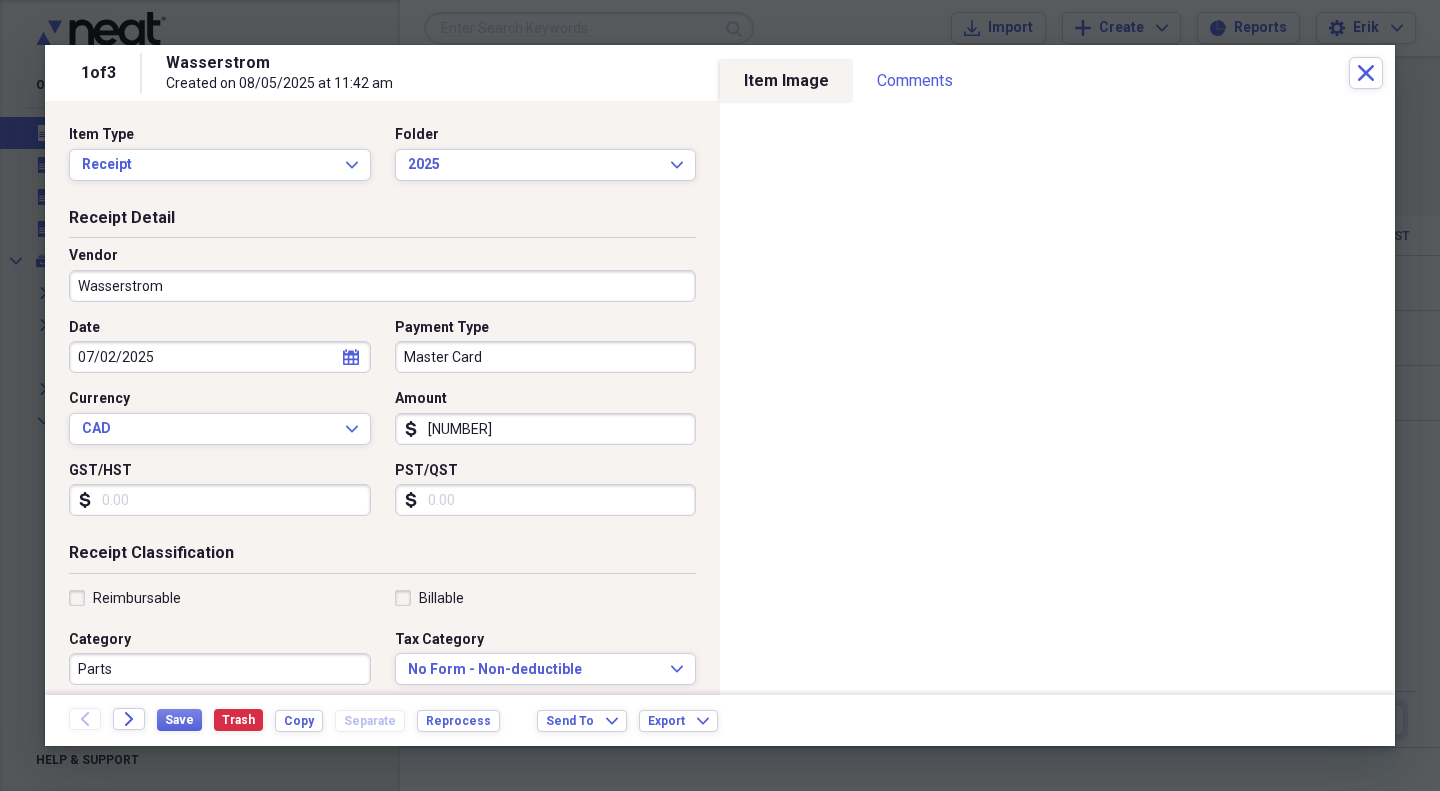click on "[NUMBER]" at bounding box center (546, 429) 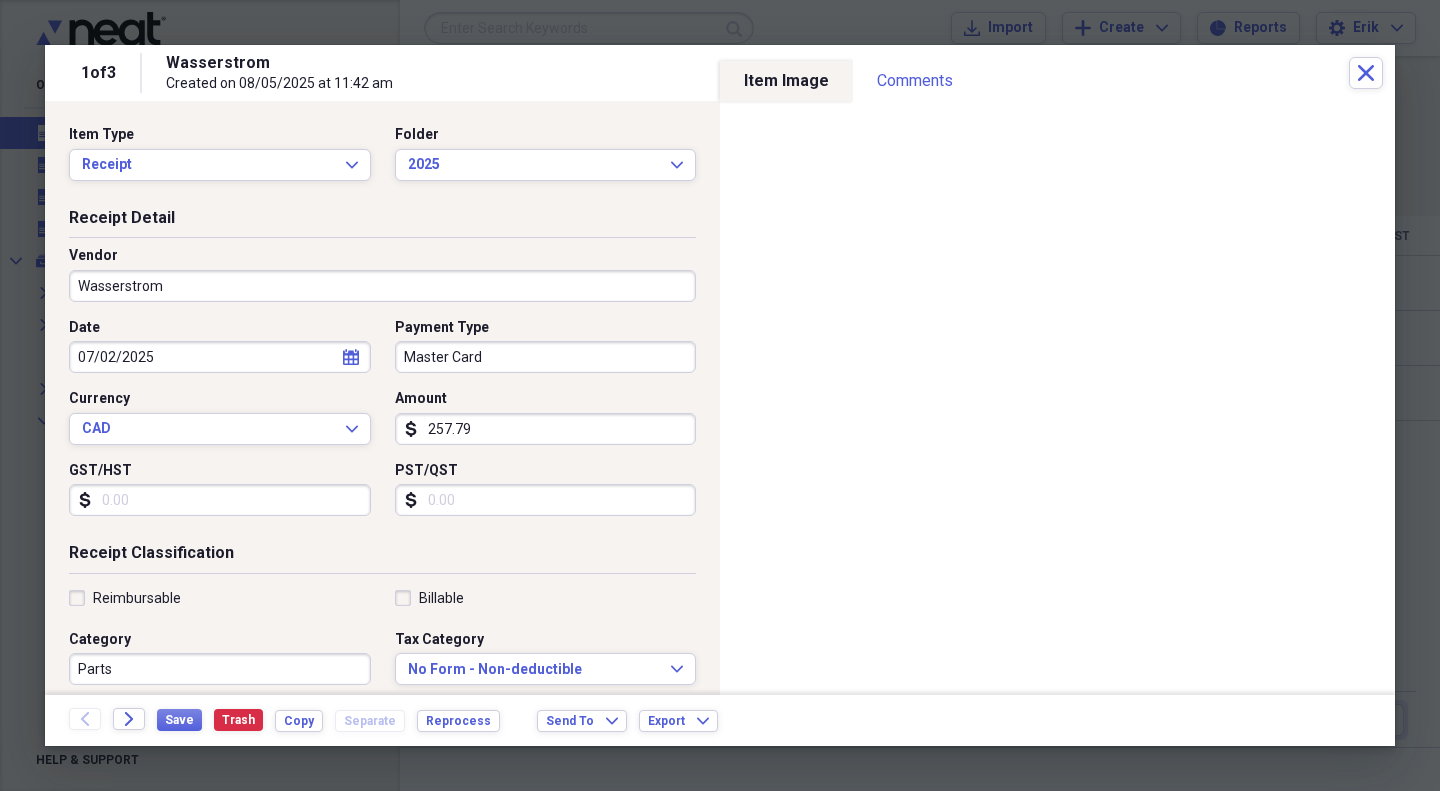 type on "257.79" 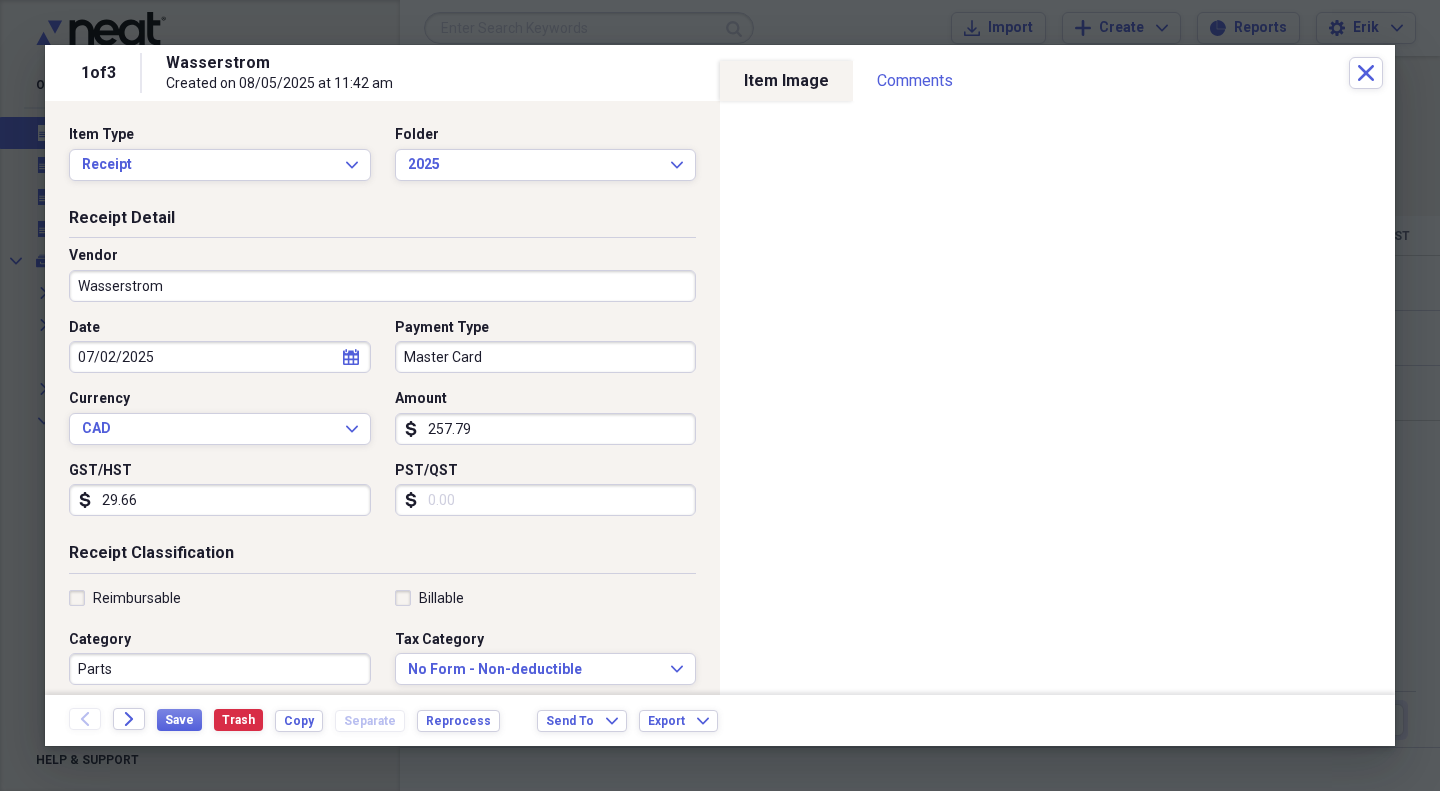 type on "29.66" 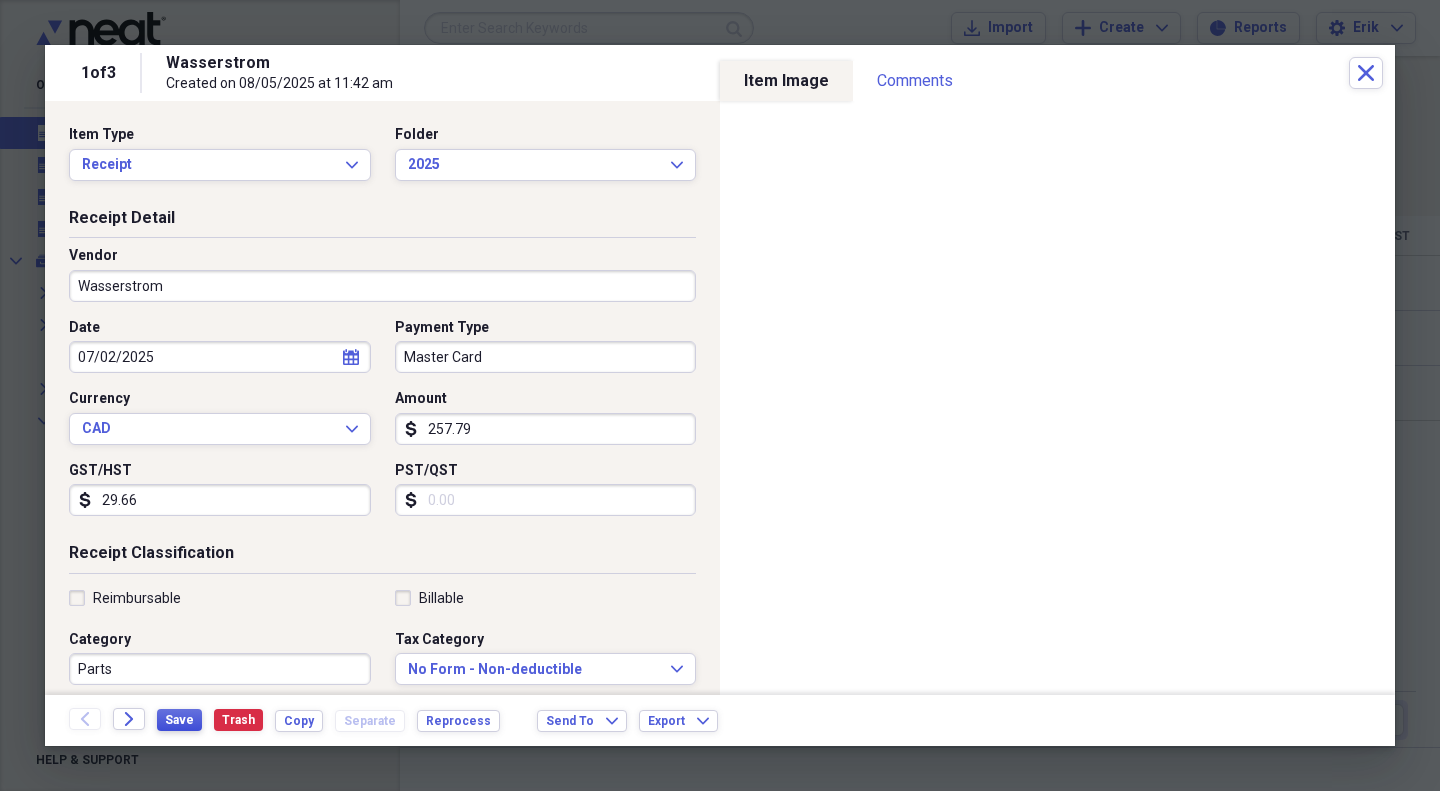 click on "Save" at bounding box center (179, 720) 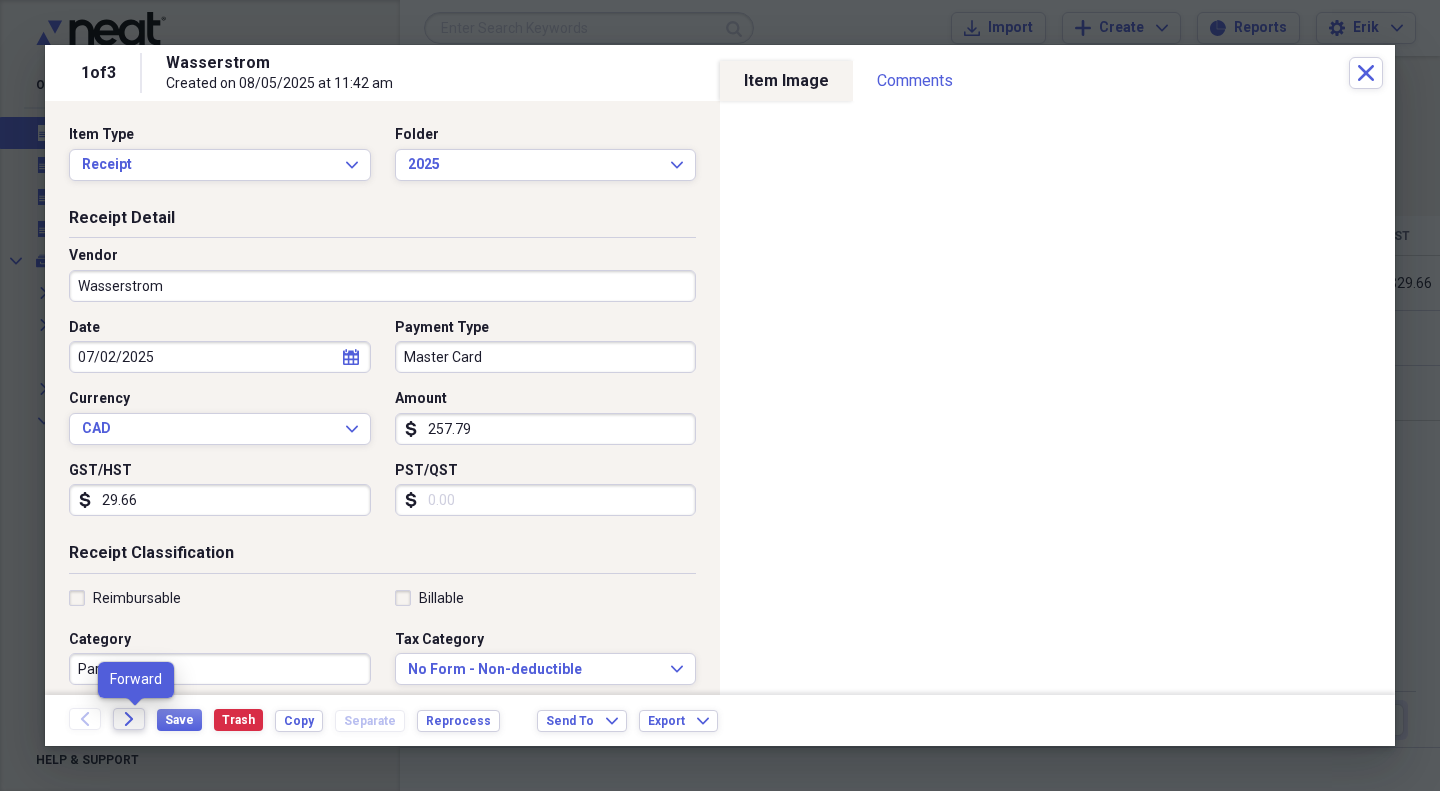 click on "Forward" 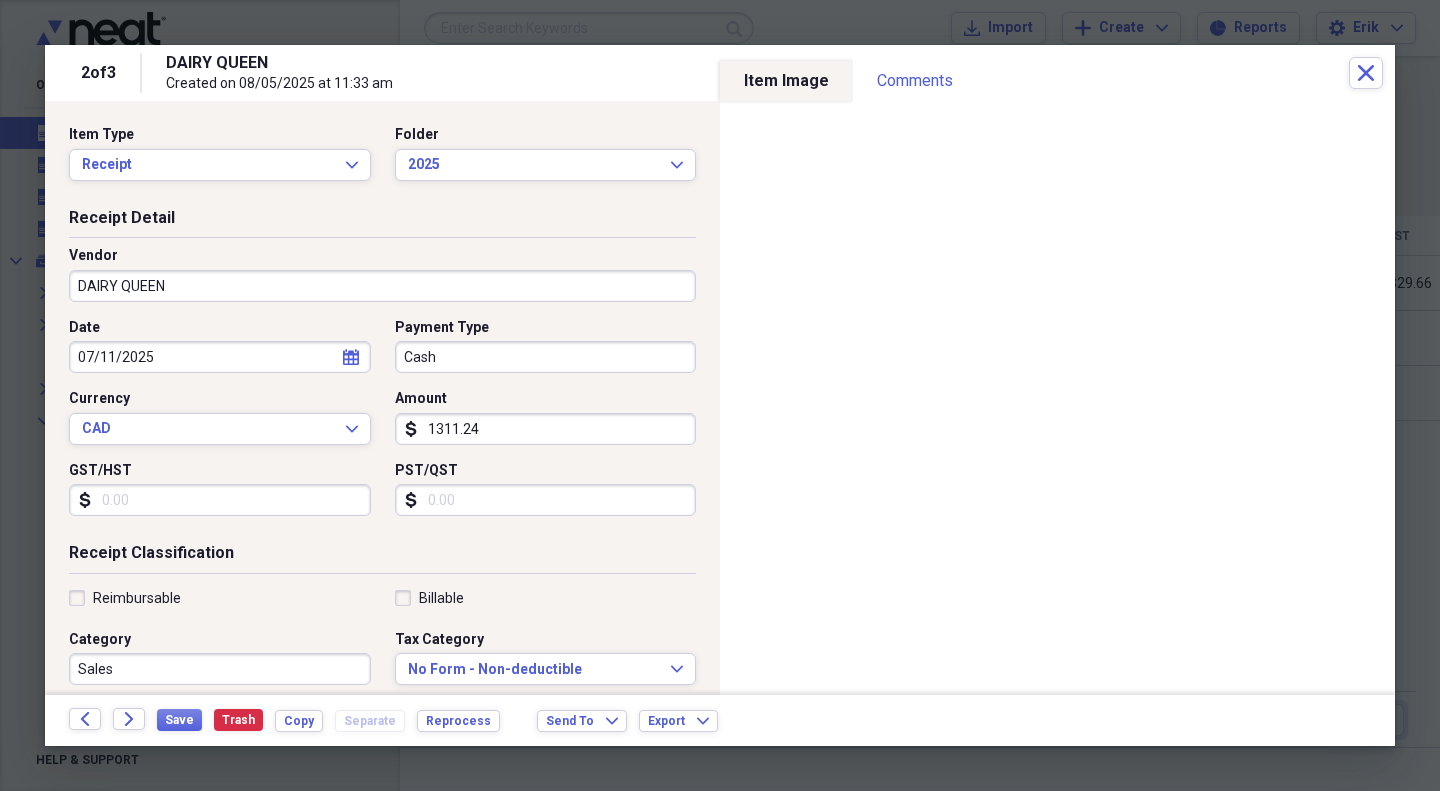 click on "DAIRY QUEEN" at bounding box center (382, 286) 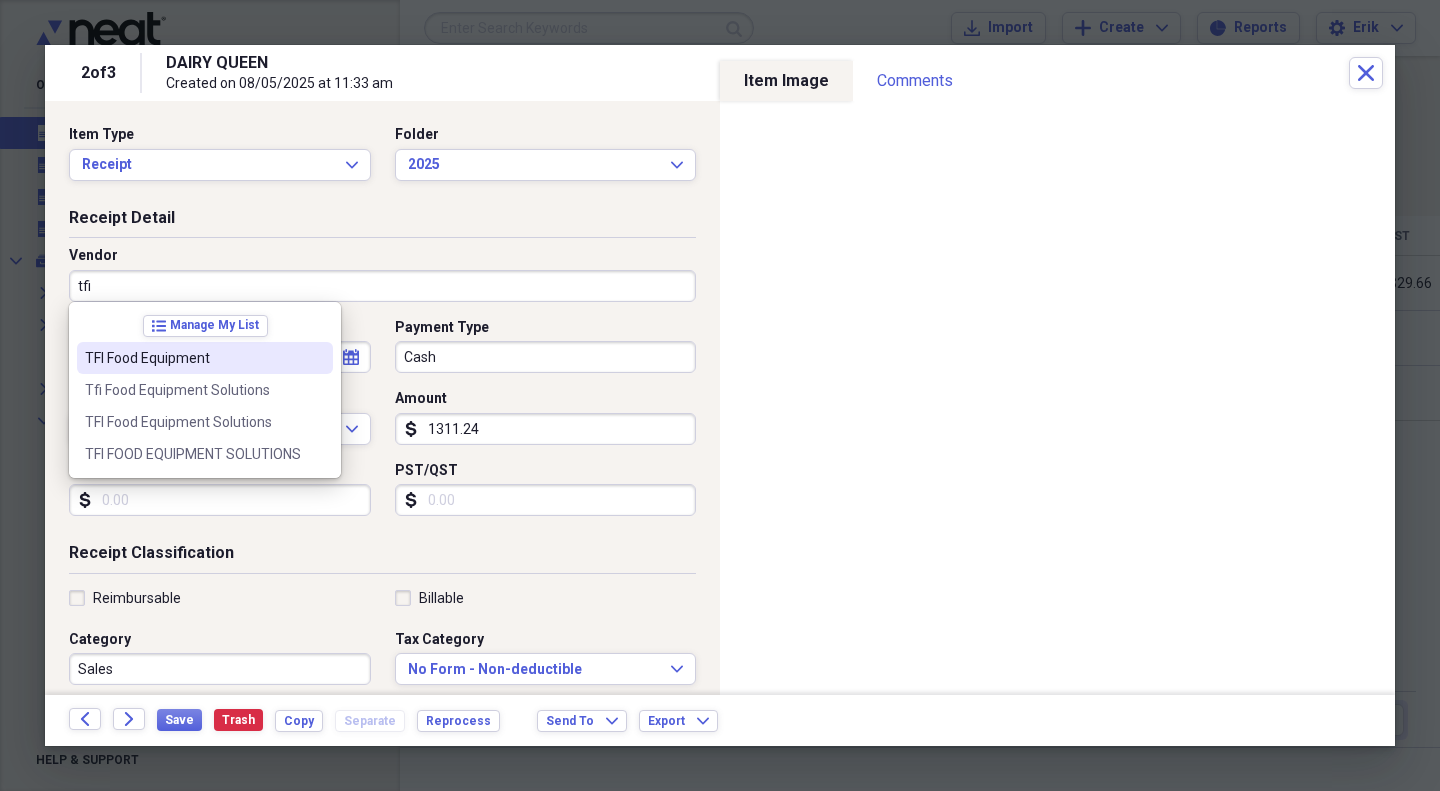 click on "TFI Food Equipment" at bounding box center [193, 358] 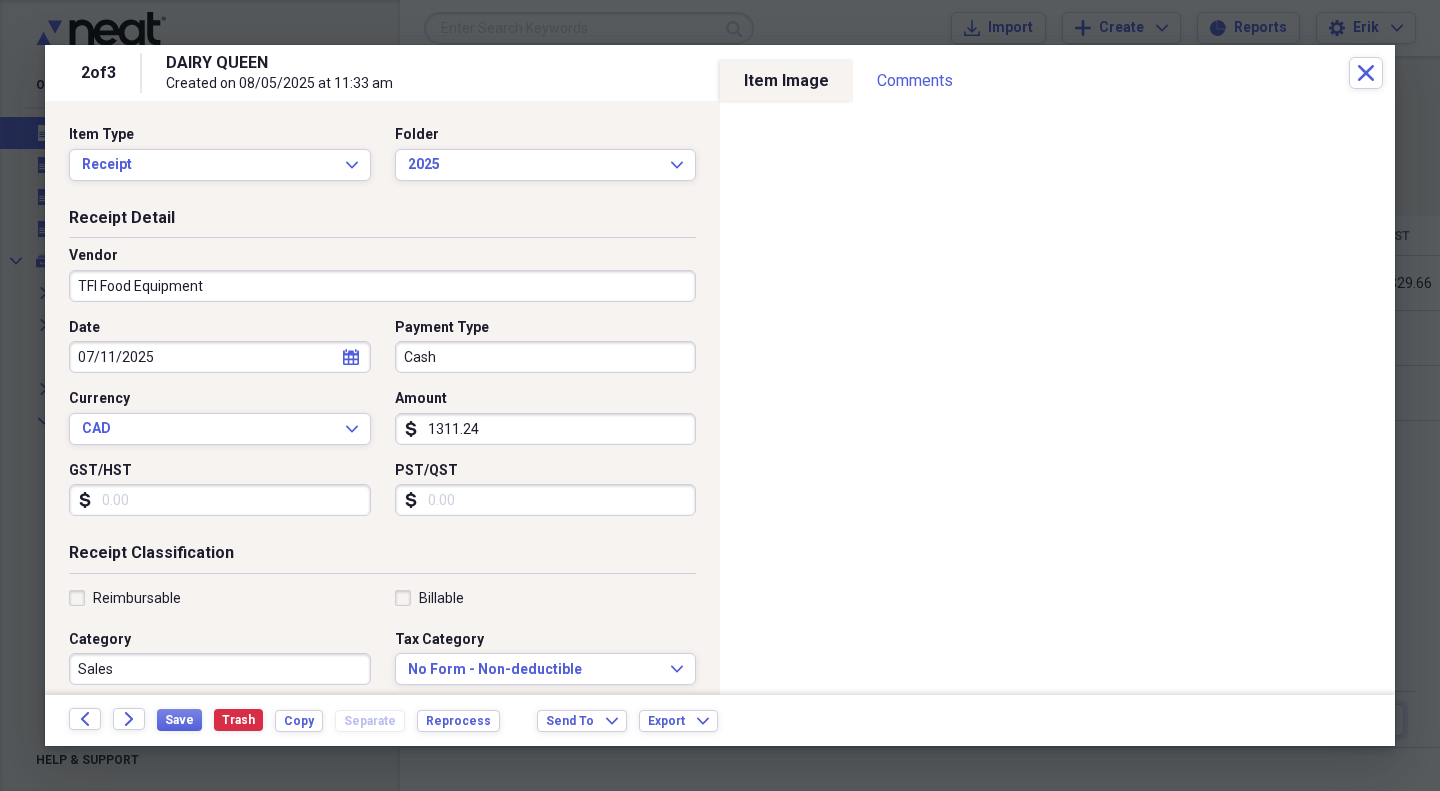 type on "Supplies" 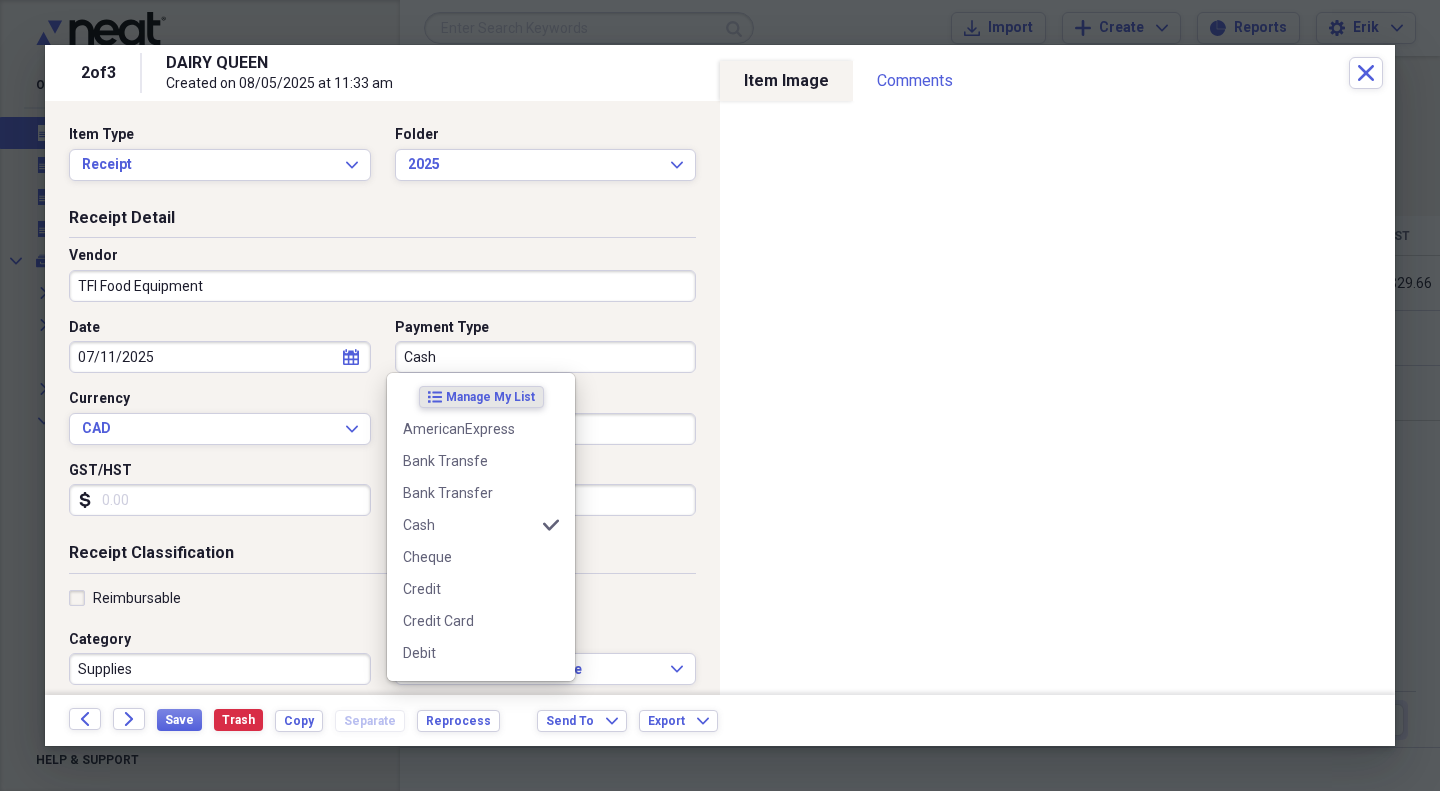 click on "Cash" at bounding box center [546, 357] 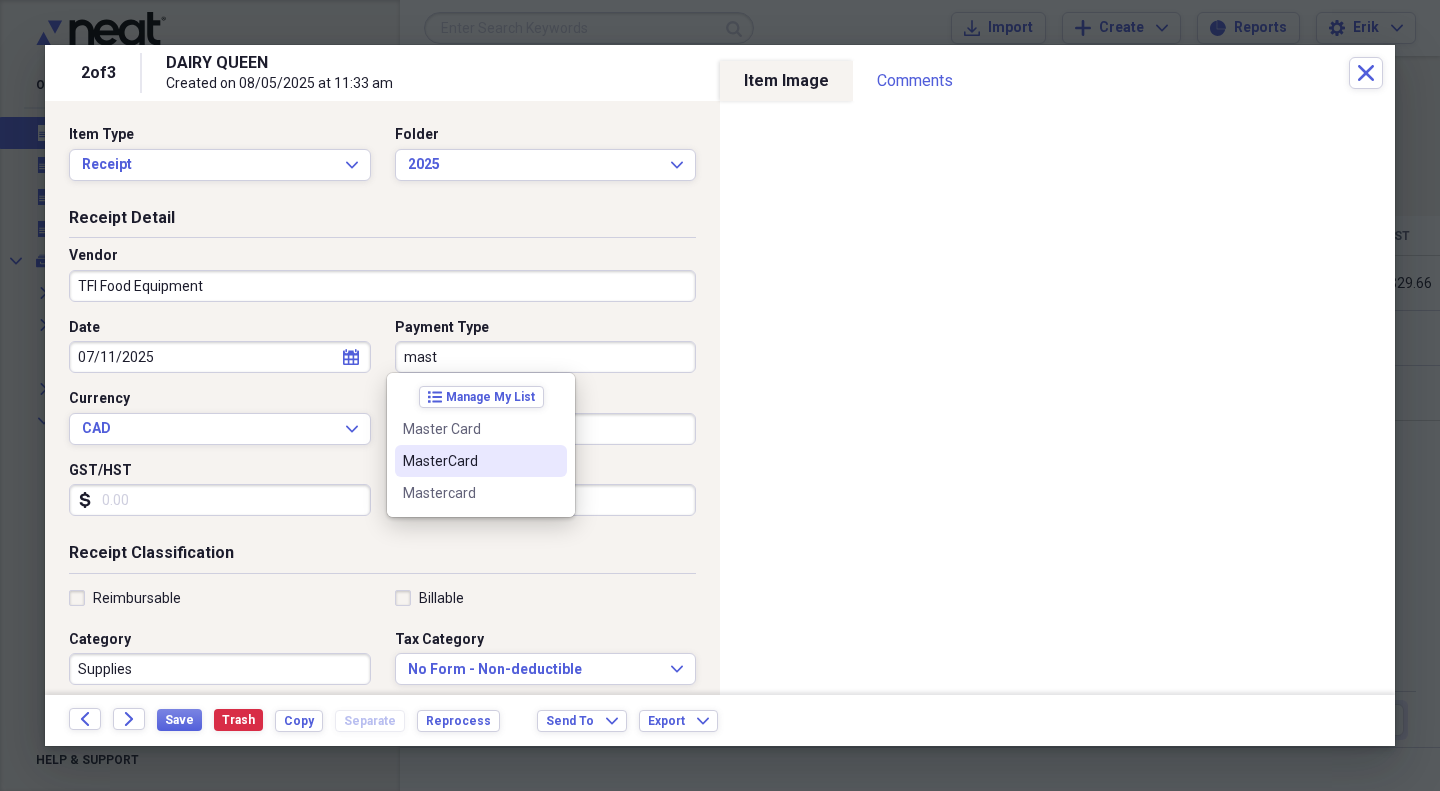 click on "MasterCard" at bounding box center [469, 461] 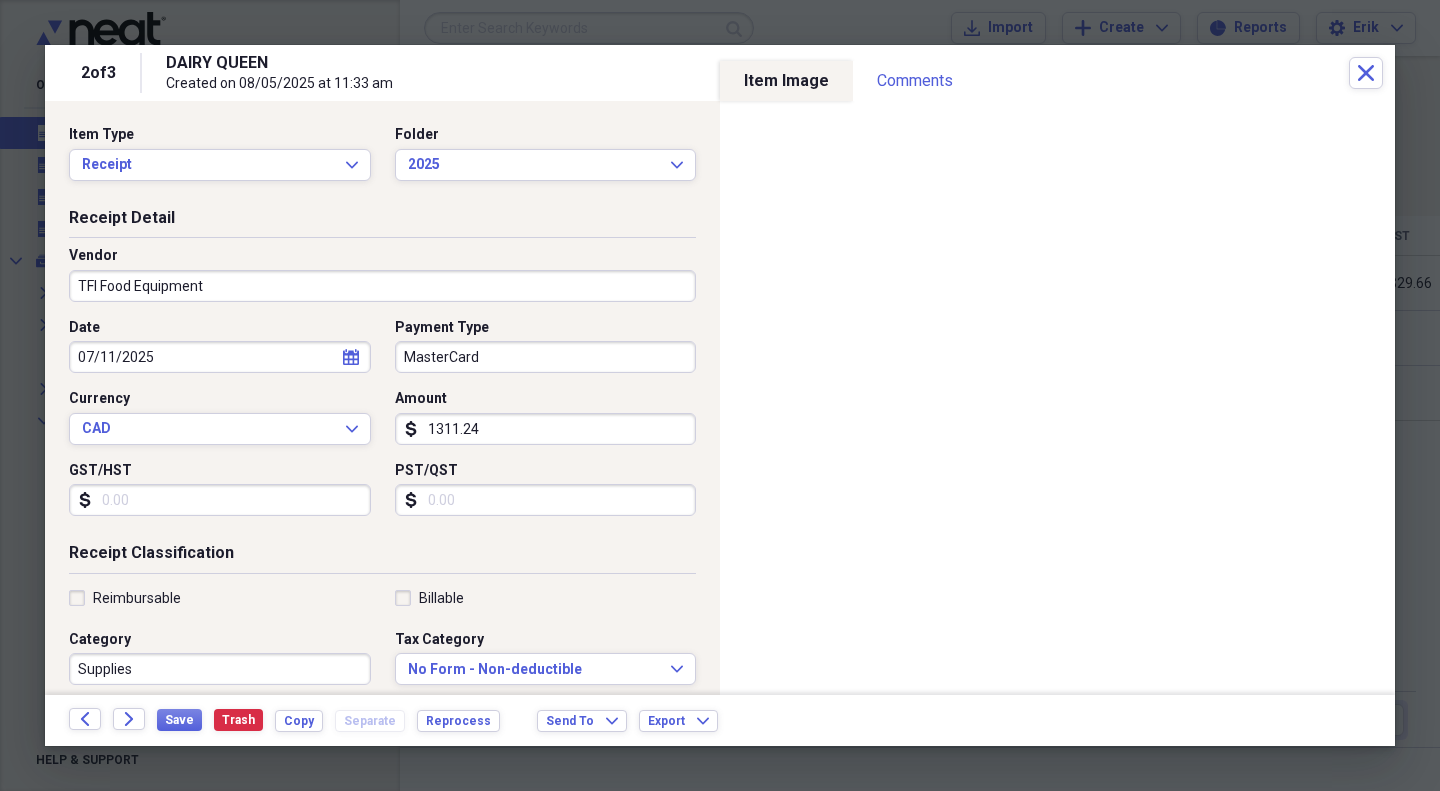 click on "GST/HST" at bounding box center (220, 500) 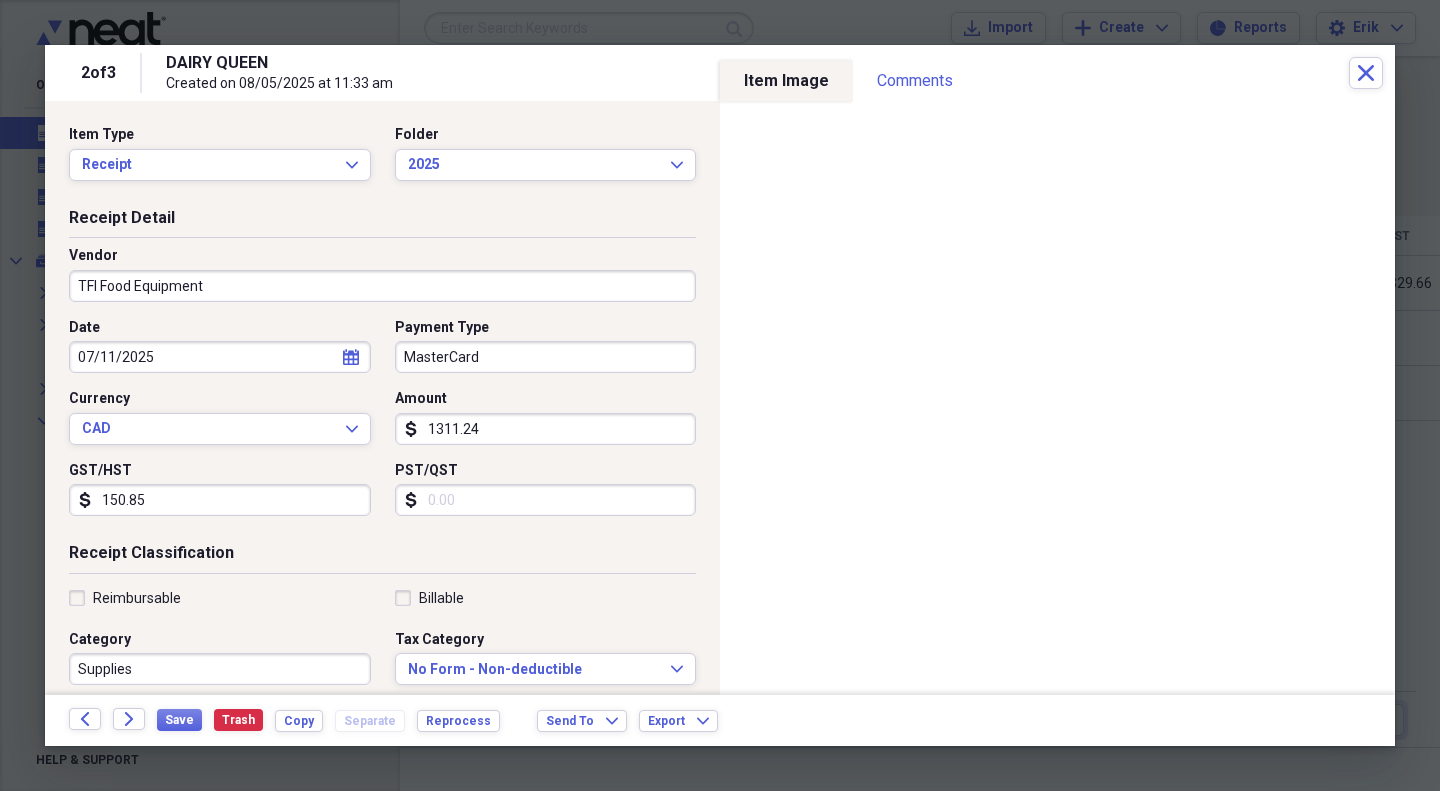 type on "150.85" 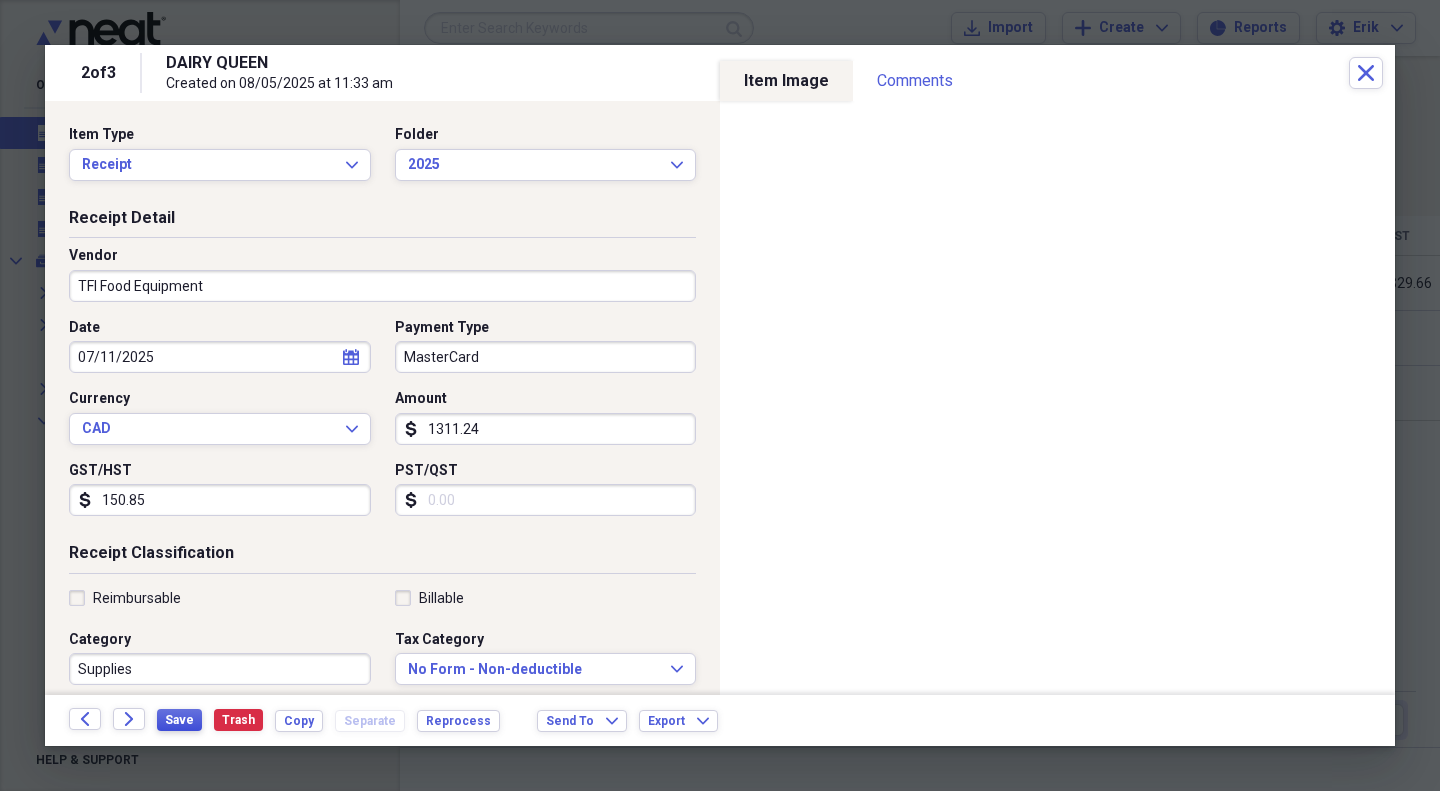 click on "Save" at bounding box center [179, 720] 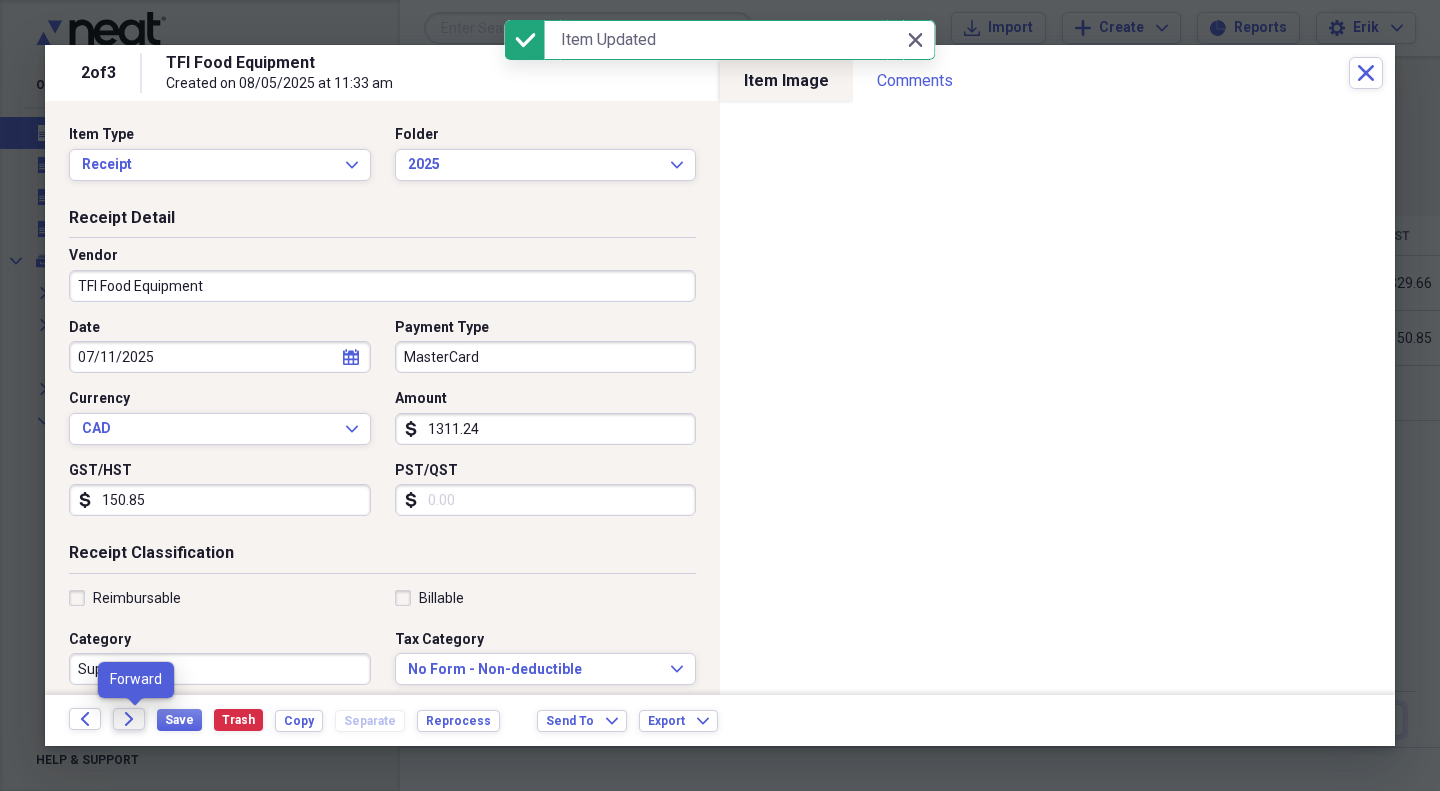 click on "Forward" 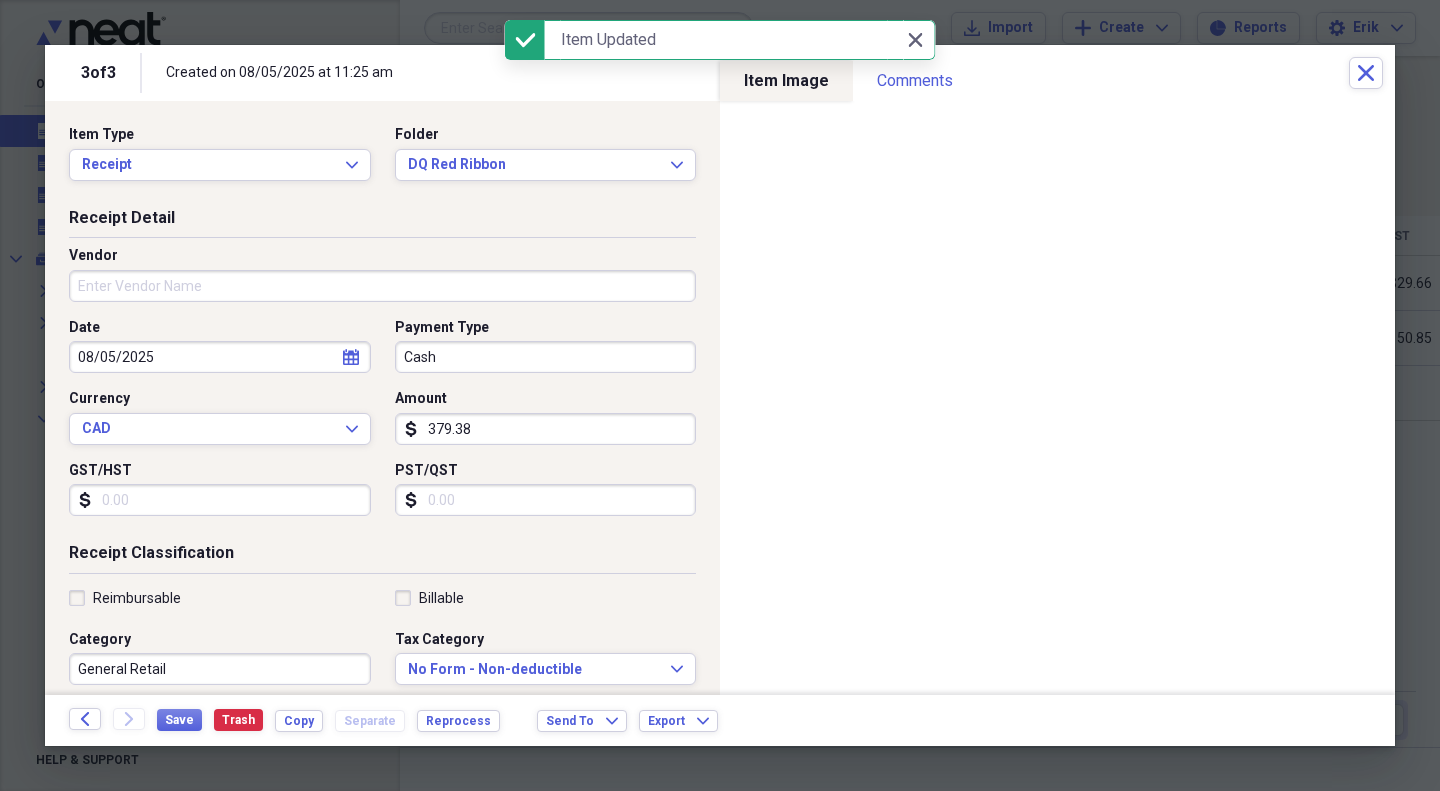 click on "Vendor" at bounding box center [382, 286] 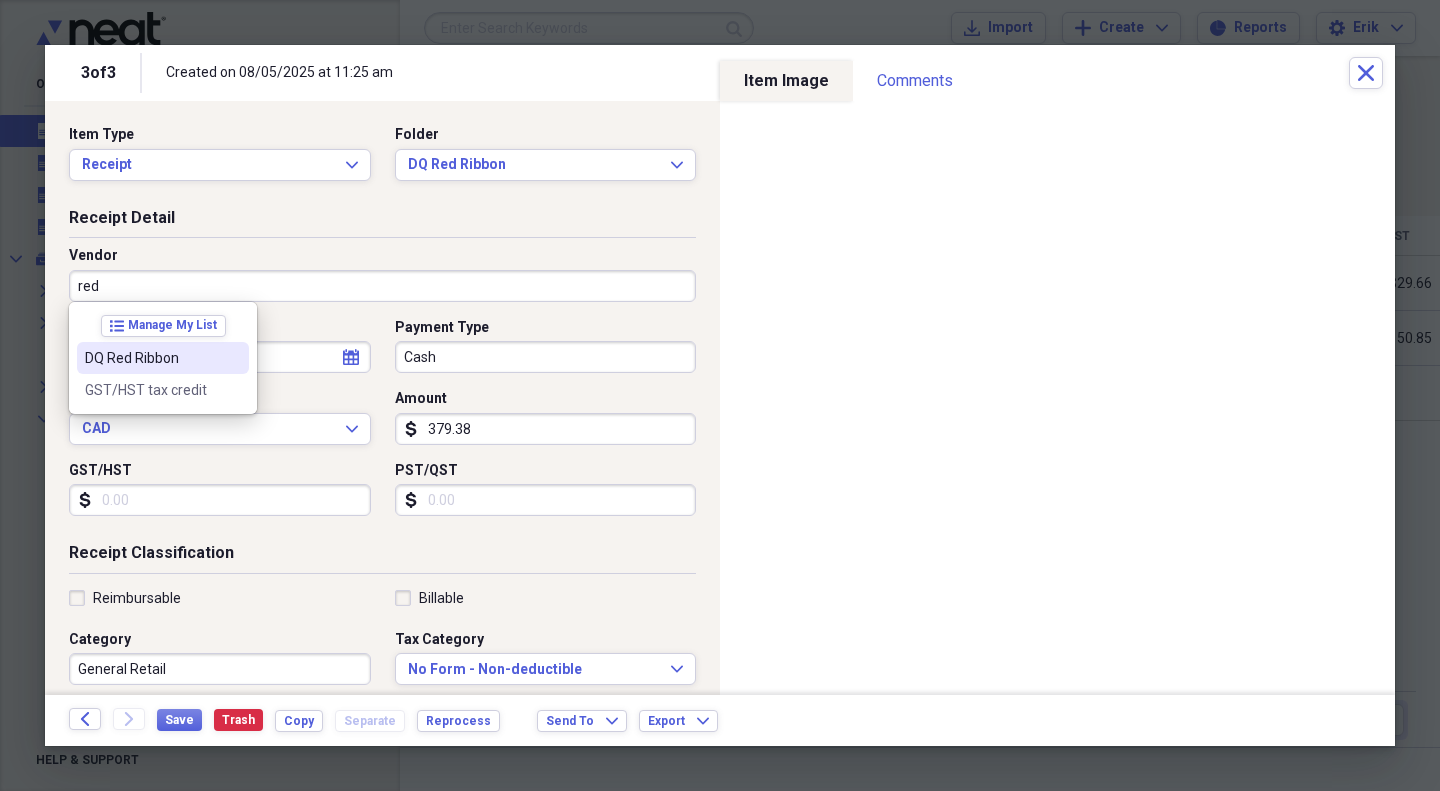 click on "DQ Red Ribbon" at bounding box center (151, 358) 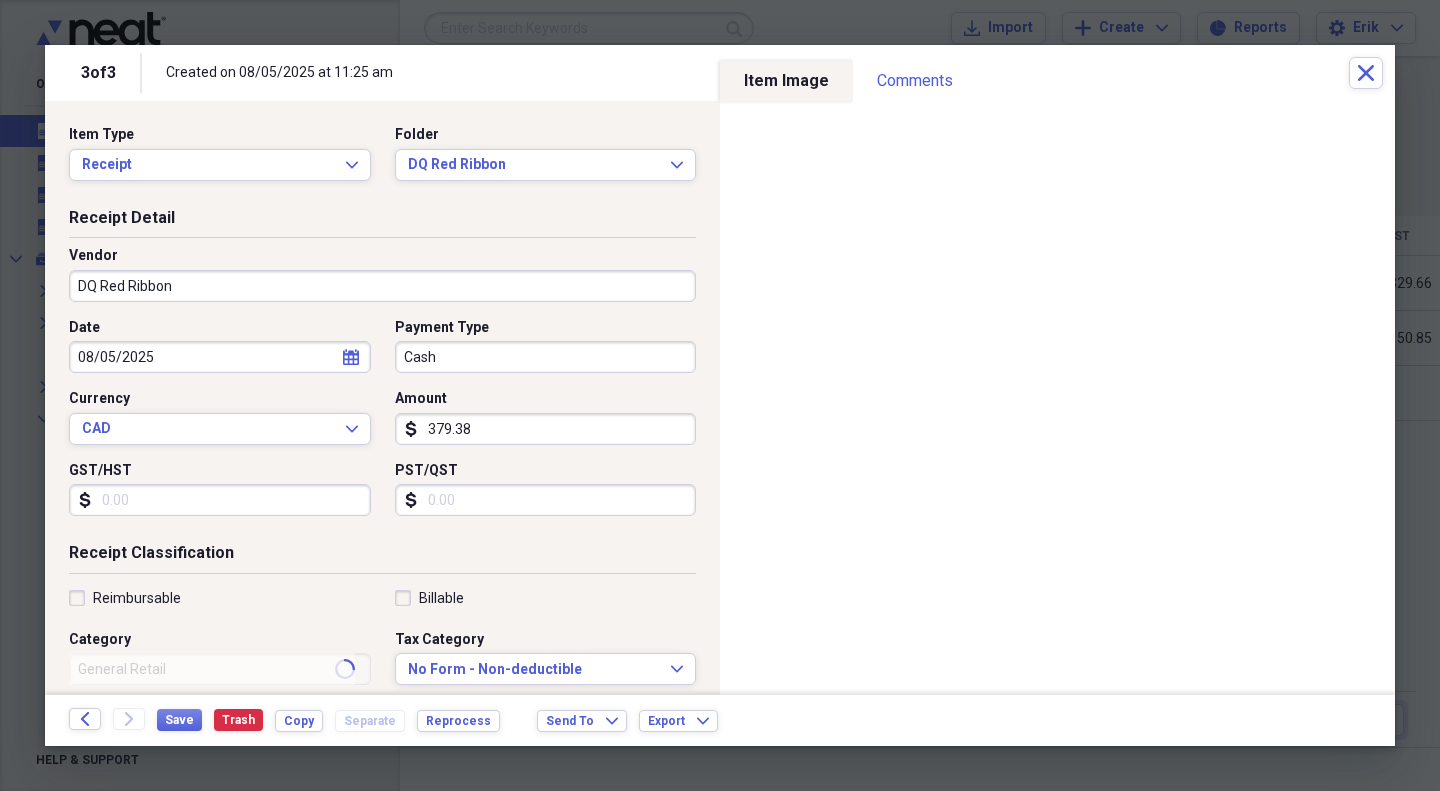type on "uniforms" 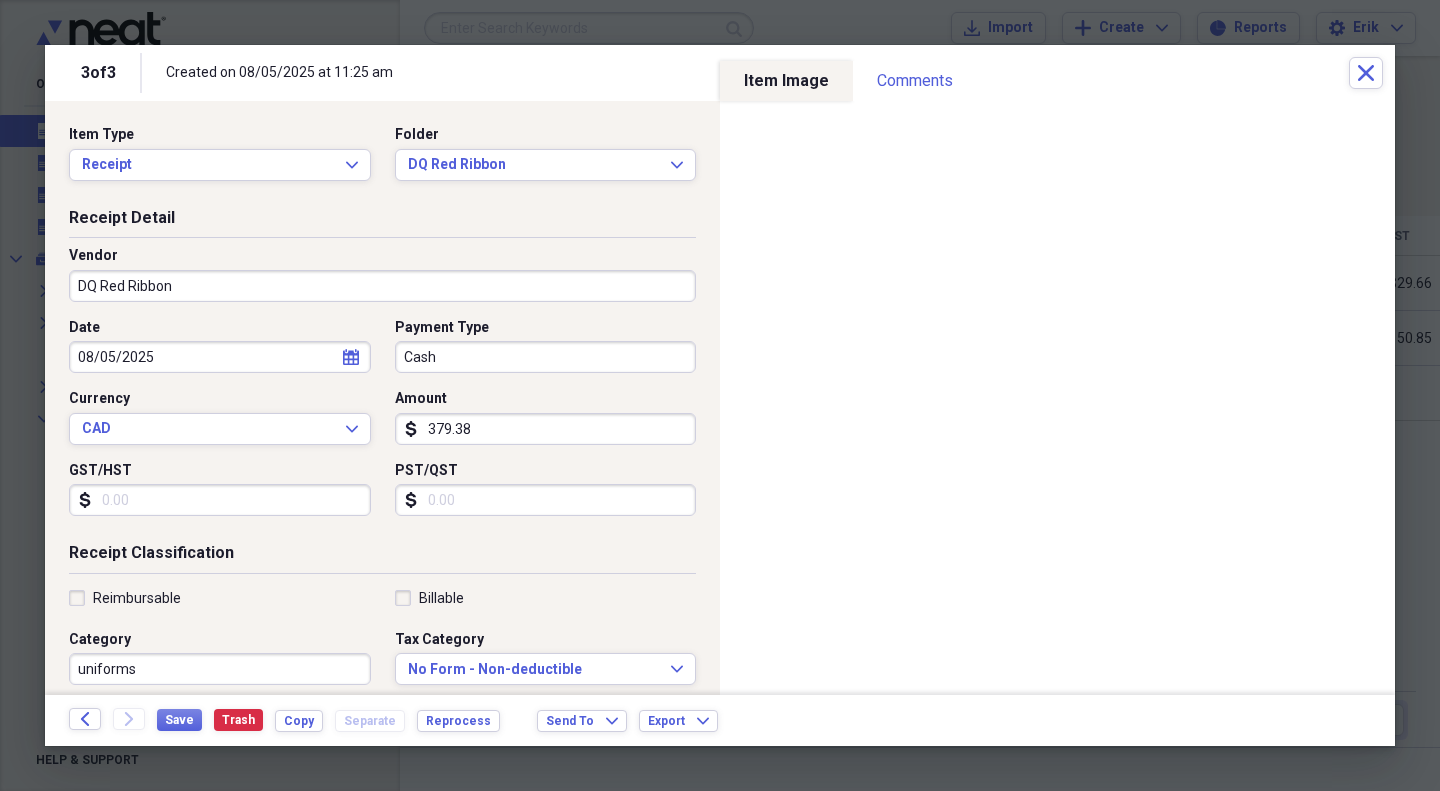 click on "Cash" at bounding box center (546, 357) 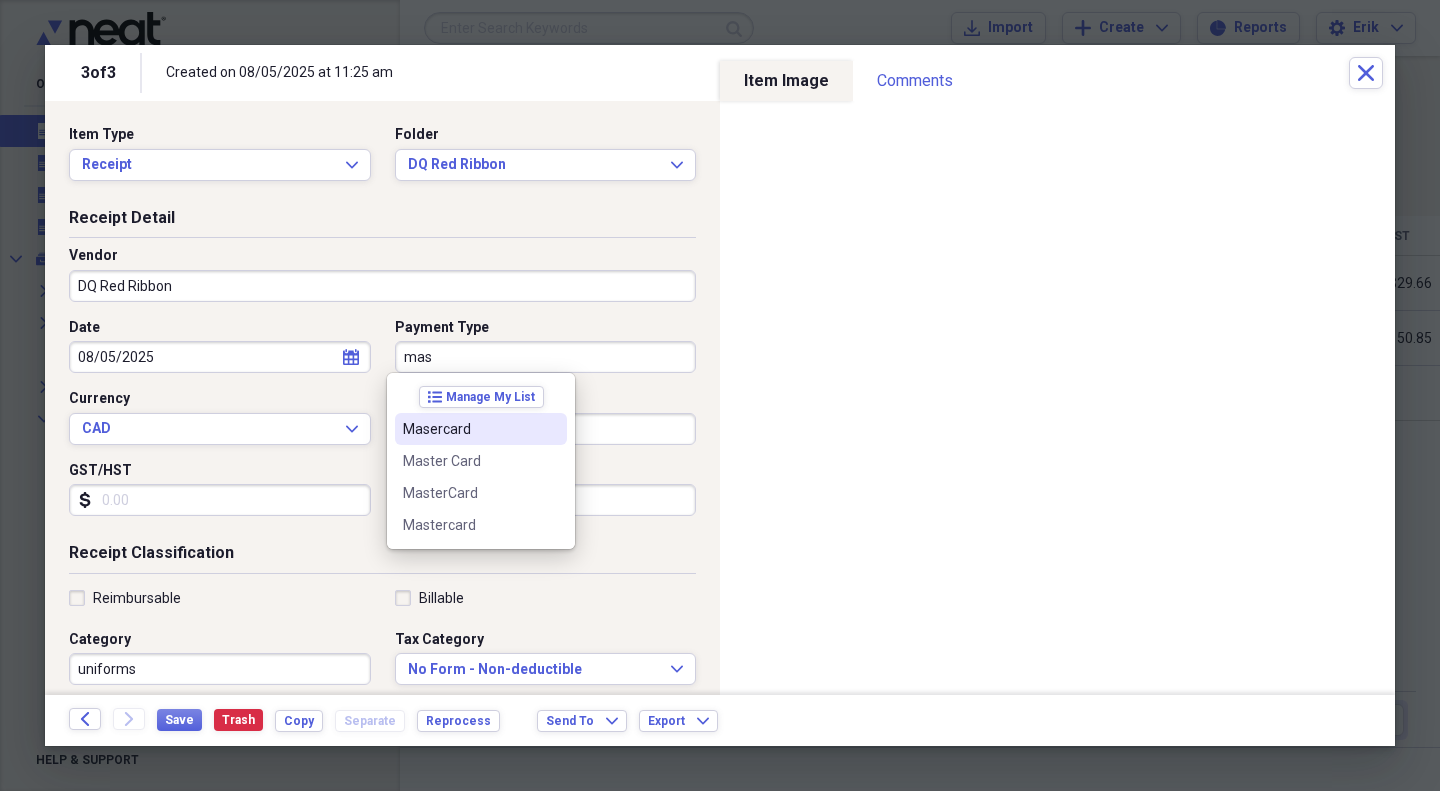 click on "Masercard" at bounding box center [469, 429] 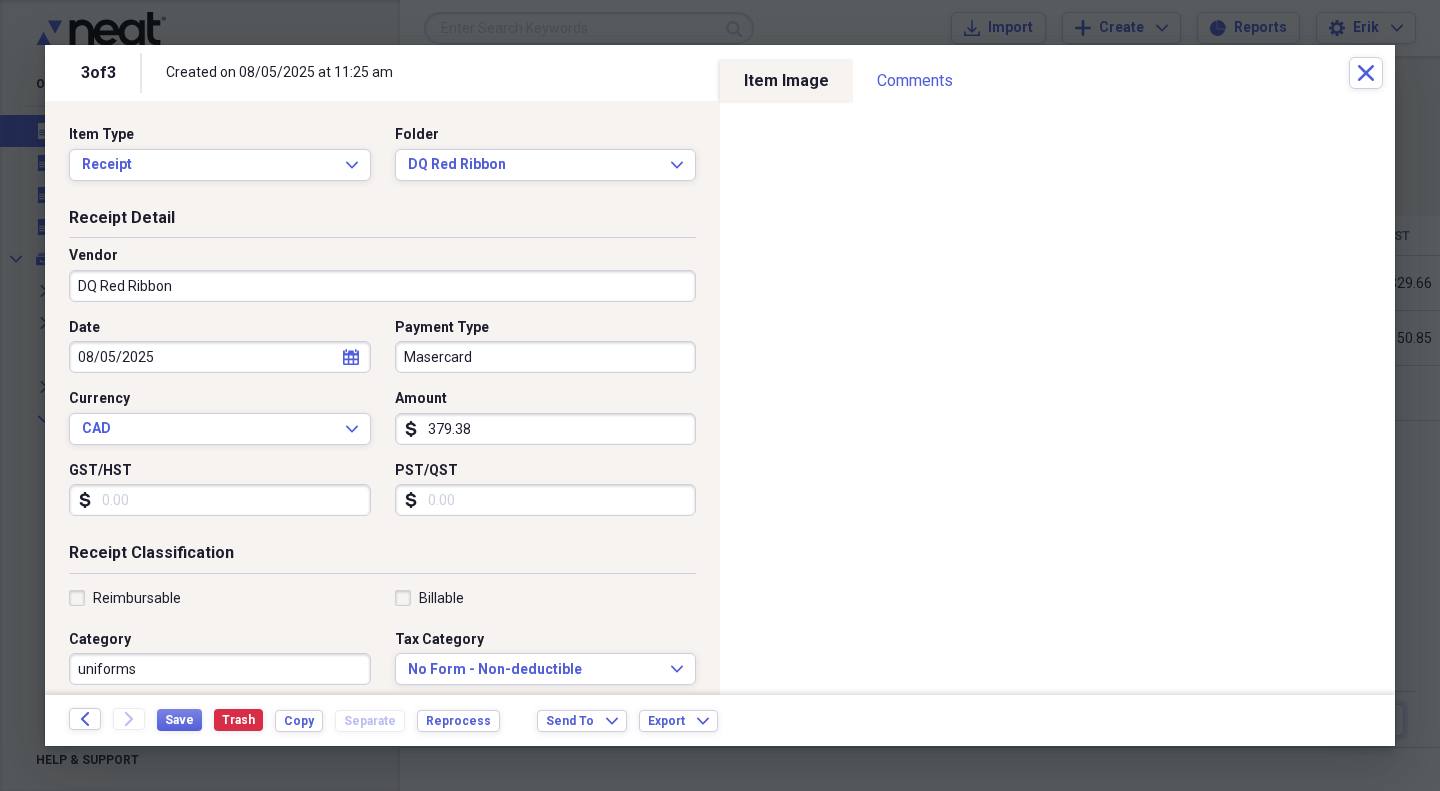 click on "379.38" at bounding box center (546, 429) 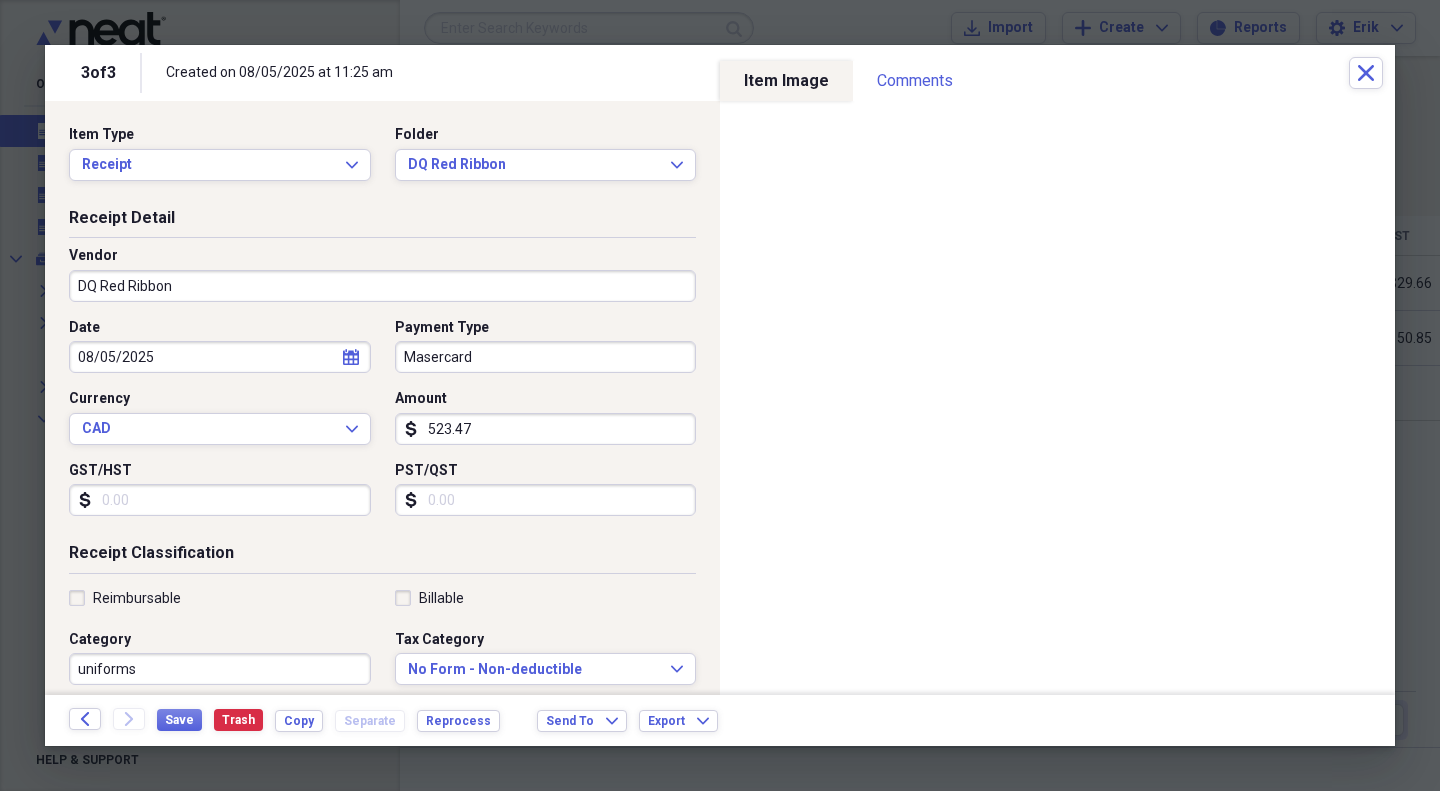 type on "523.47" 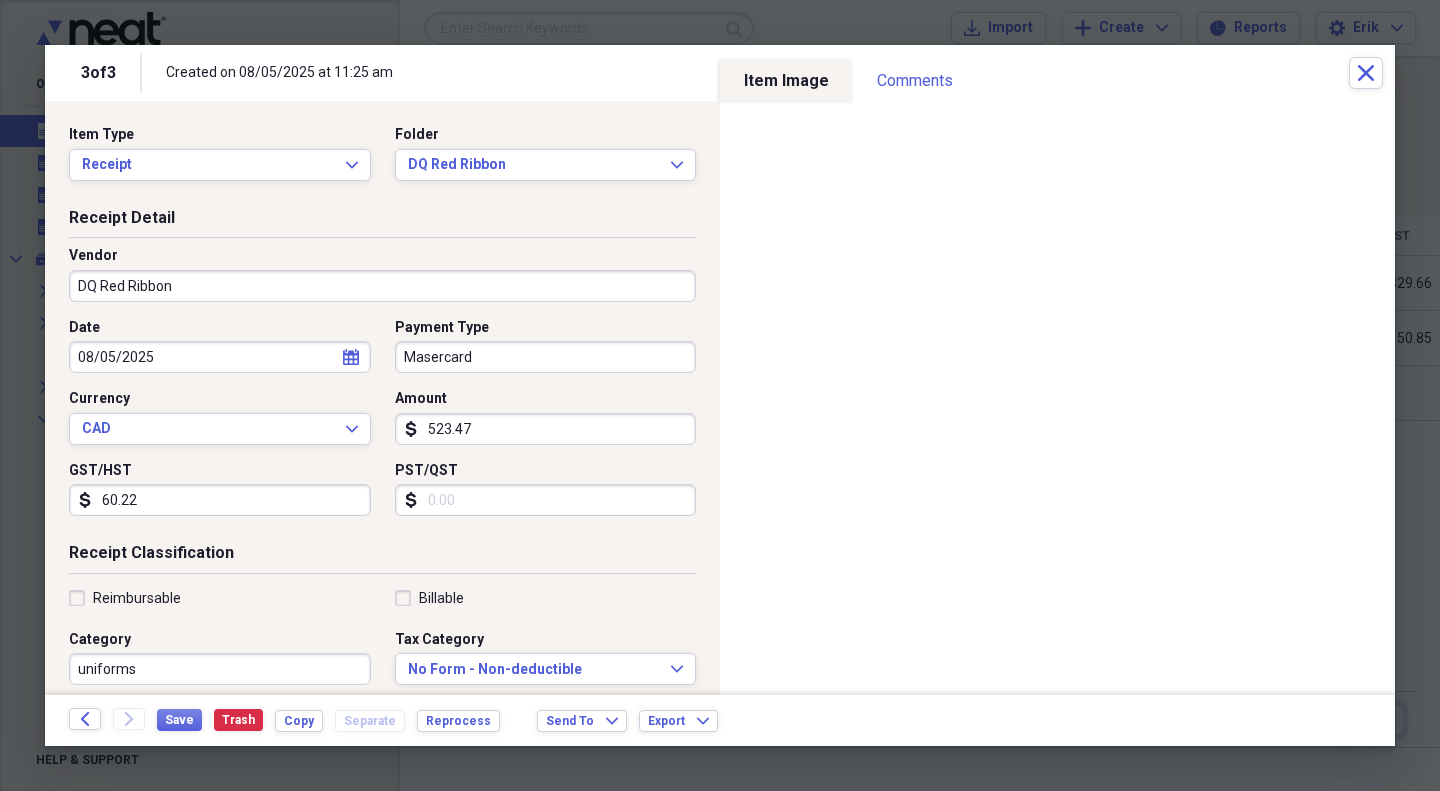 type on "60.22" 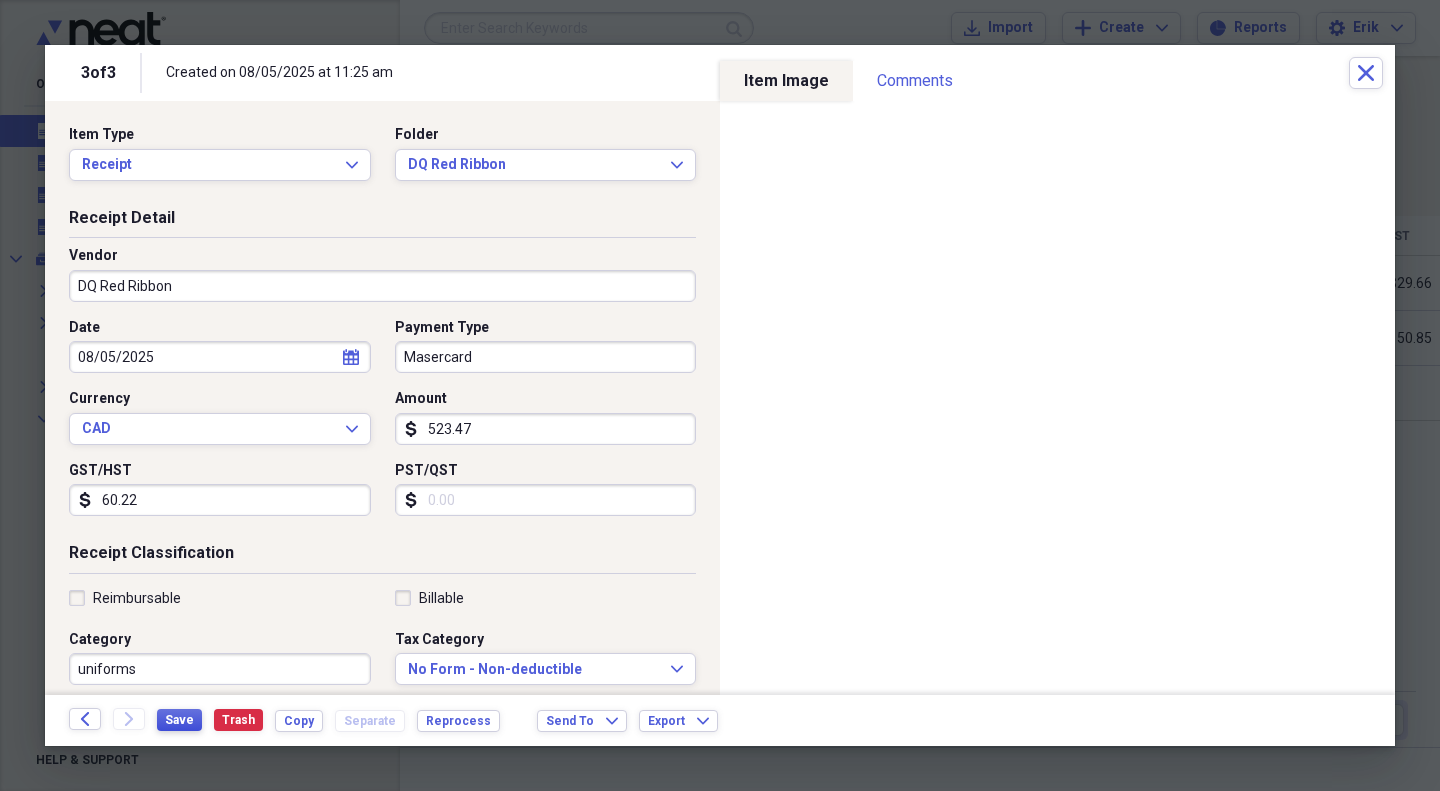 click on "Save" at bounding box center (179, 720) 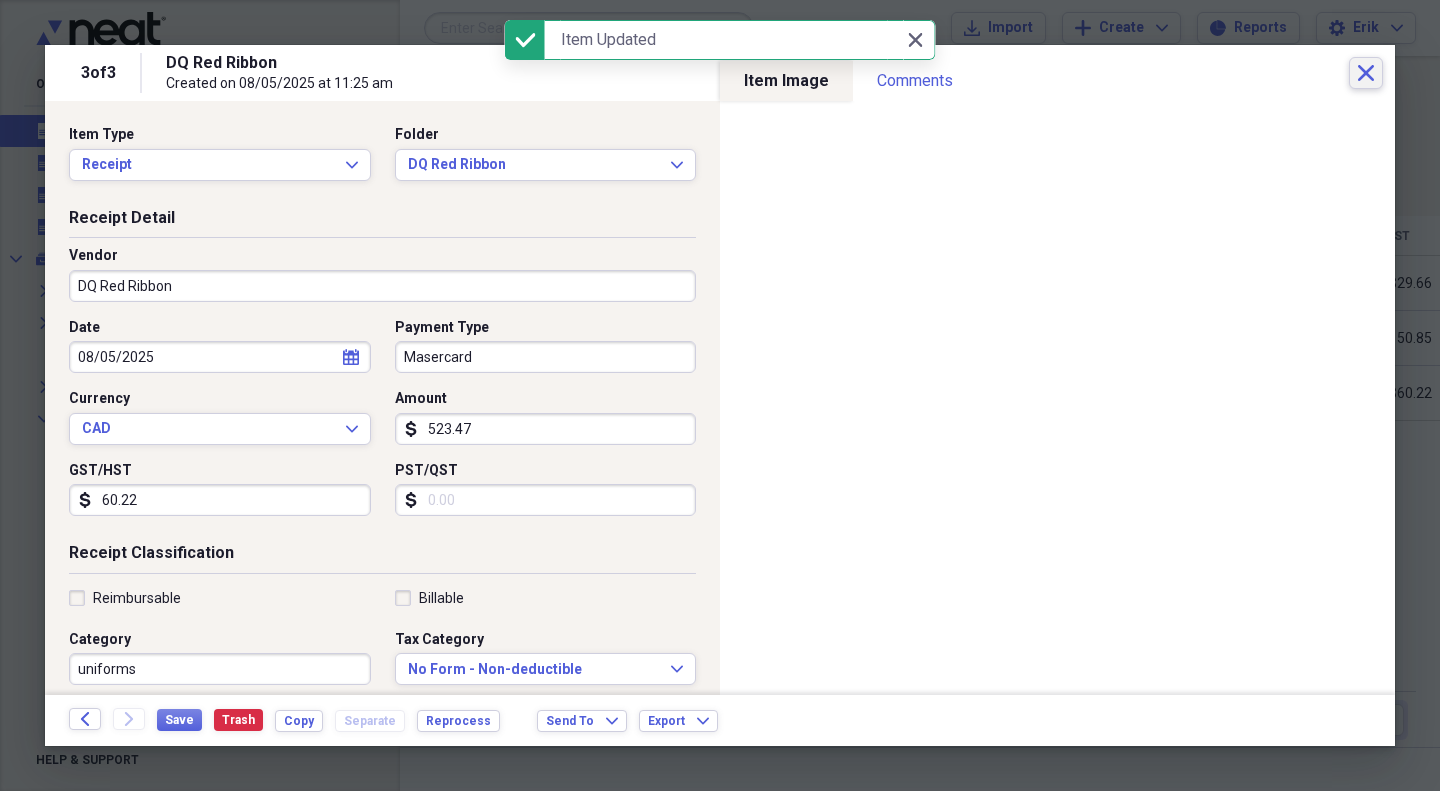 click 